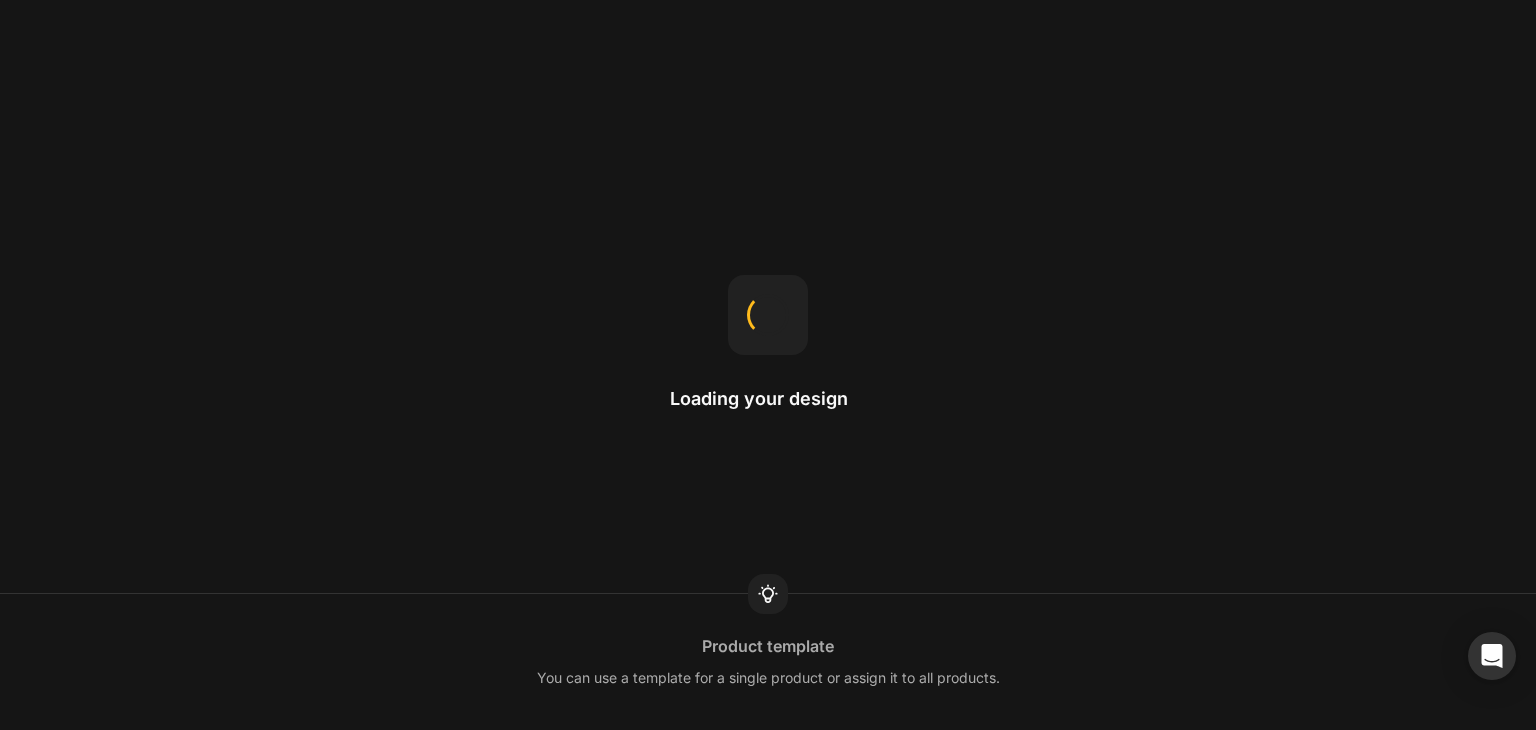 scroll, scrollTop: 0, scrollLeft: 0, axis: both 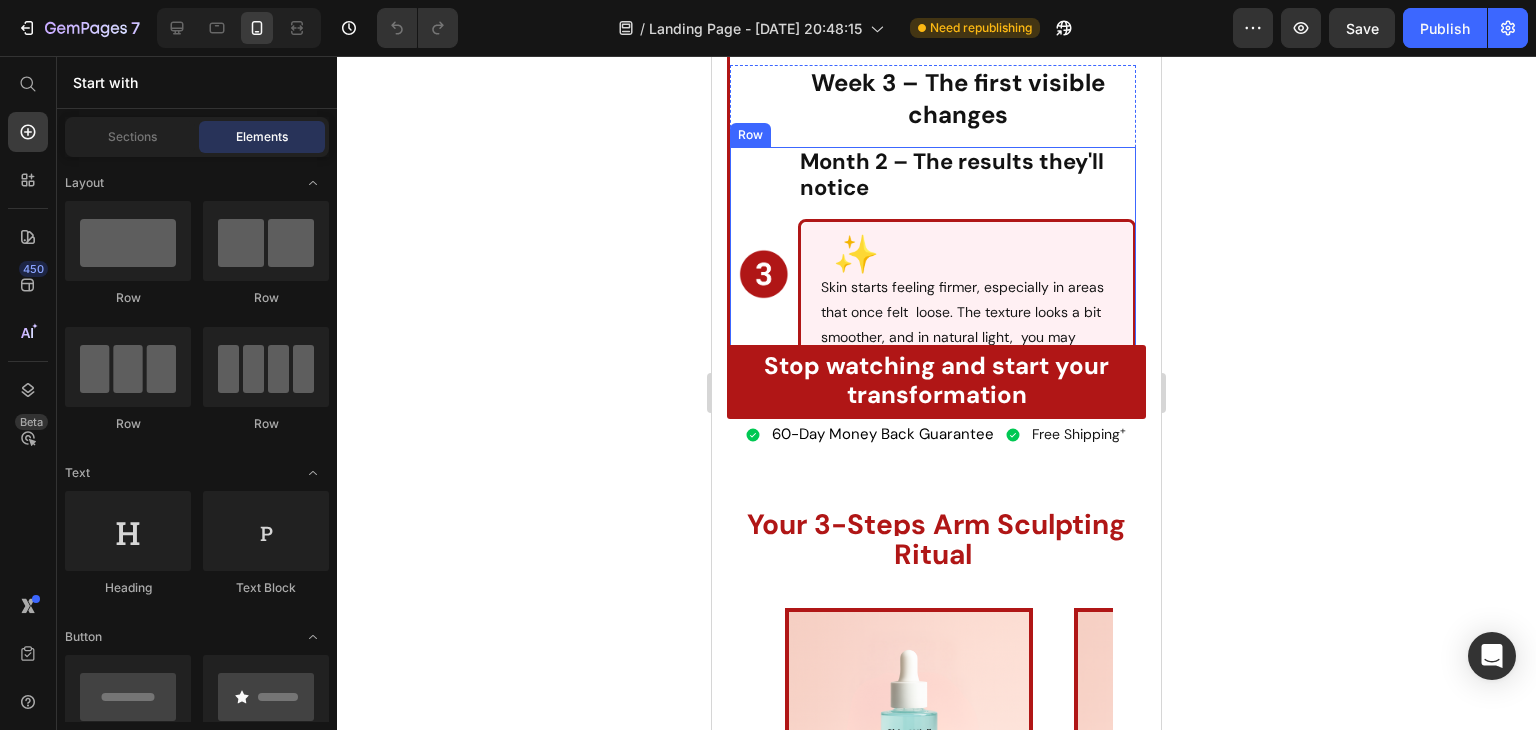 click on "Image" at bounding box center [764, 273] 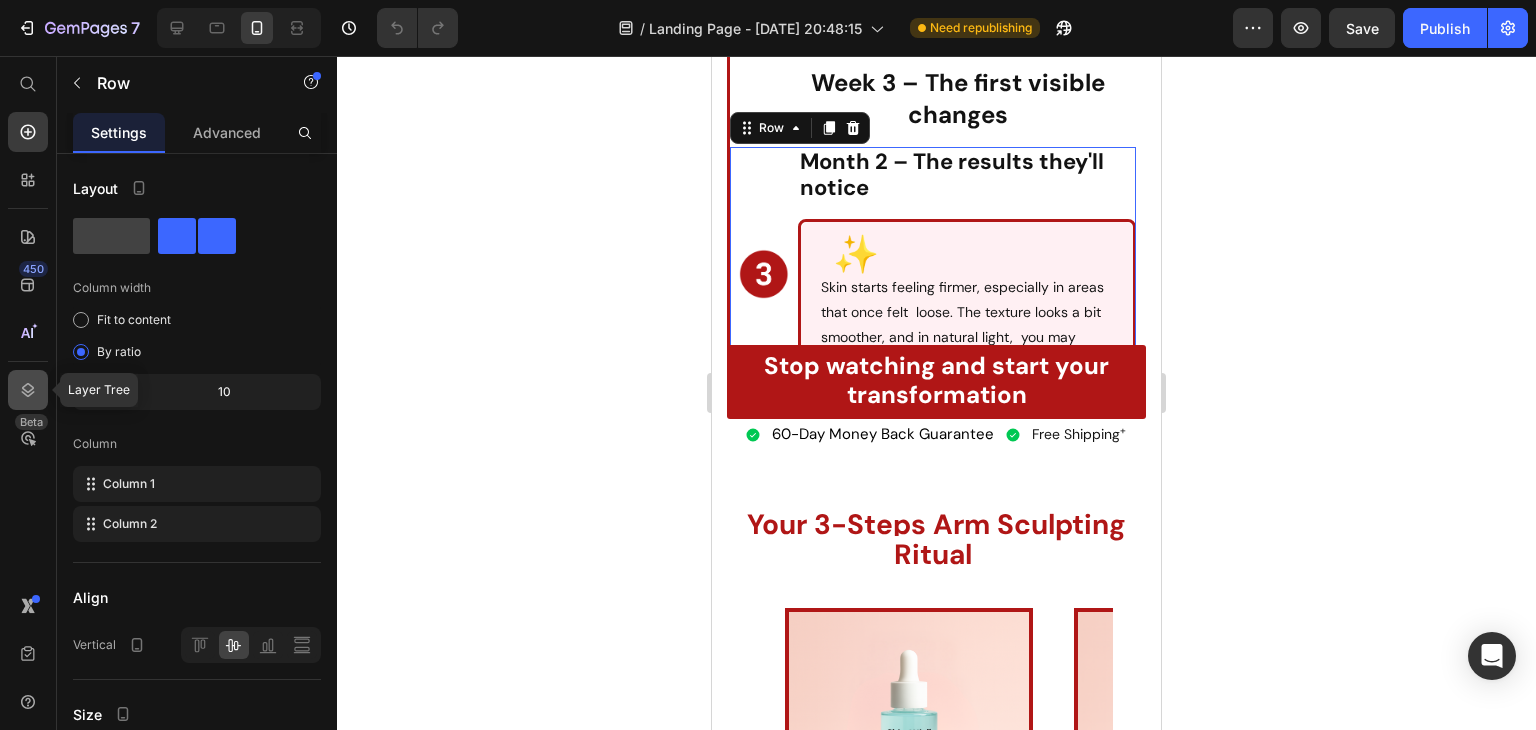 click 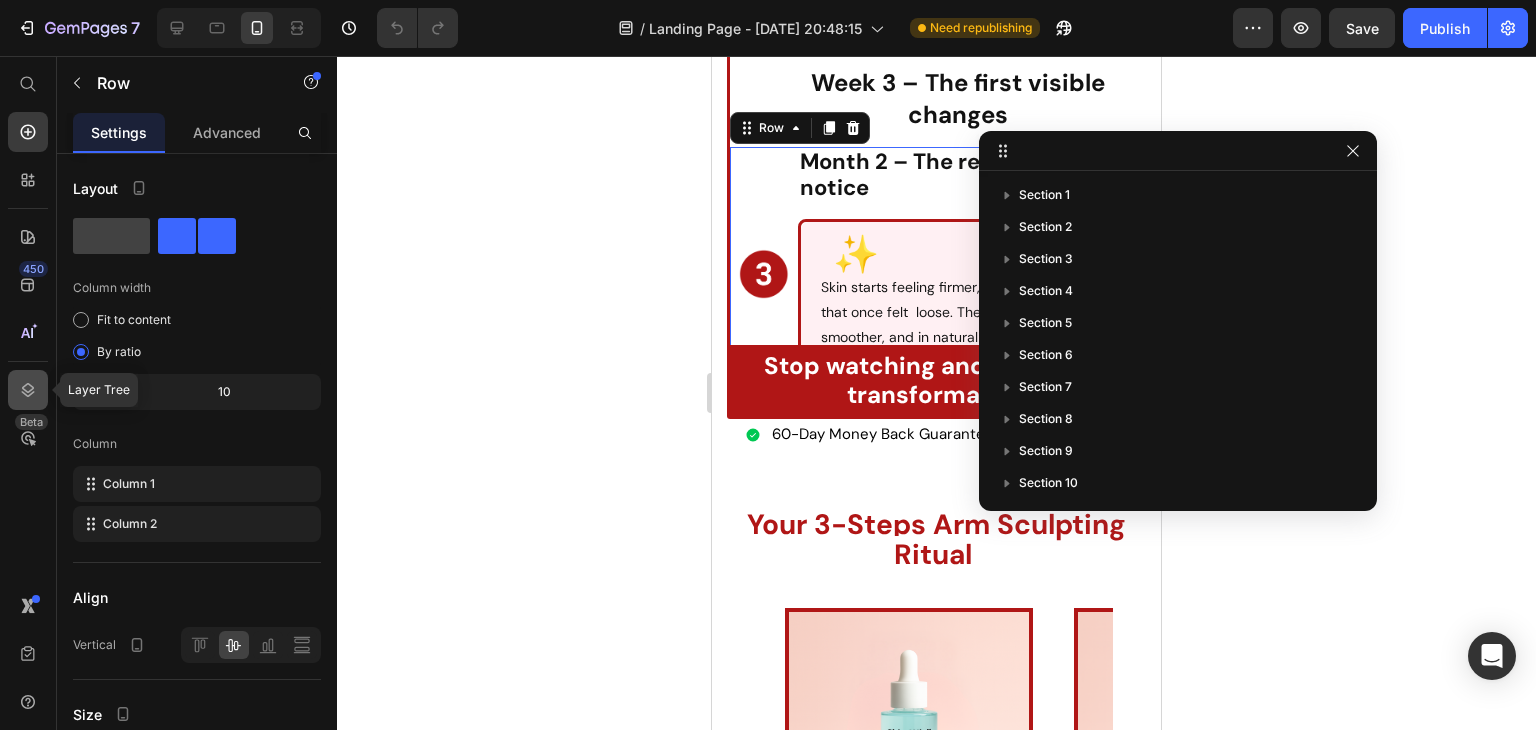 scroll, scrollTop: 833, scrollLeft: 0, axis: vertical 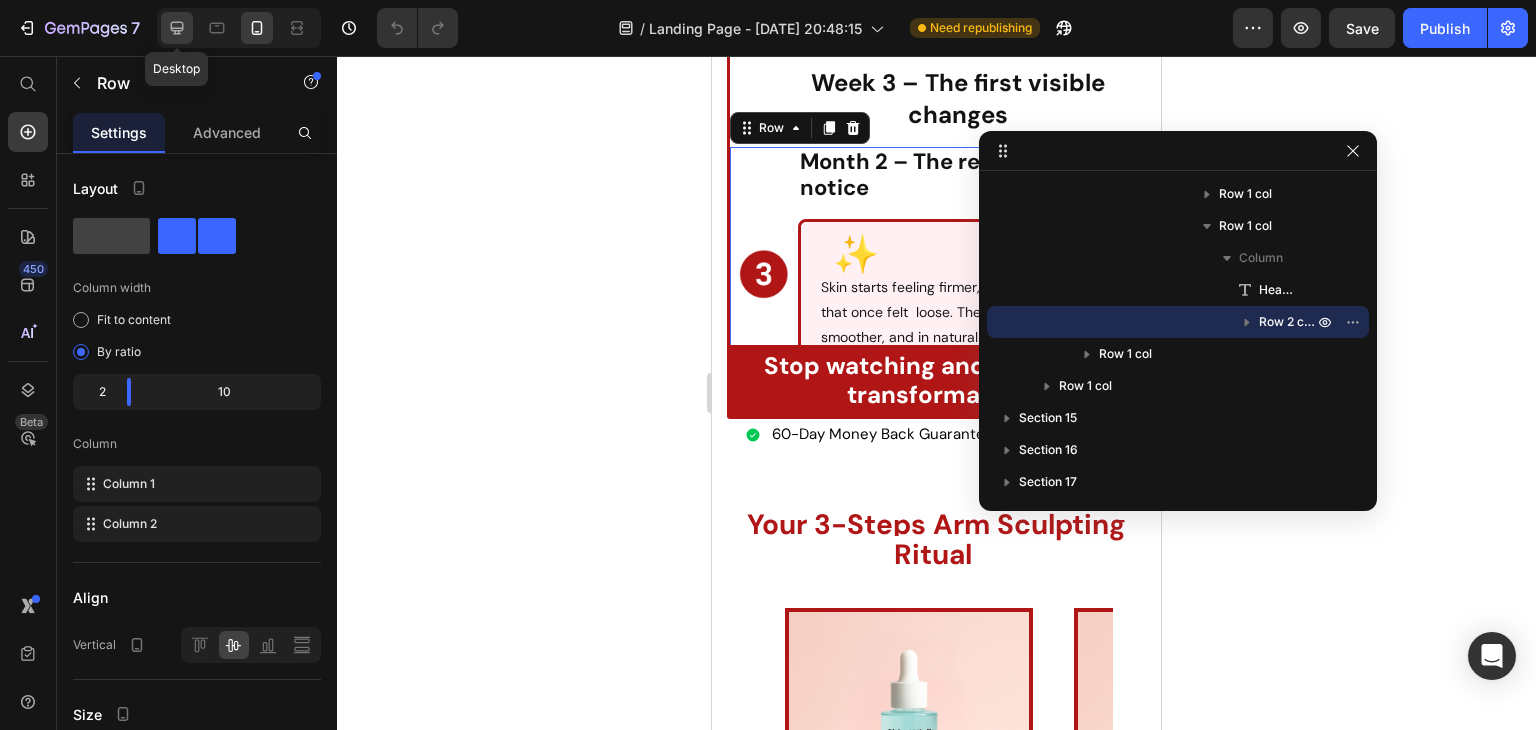 click 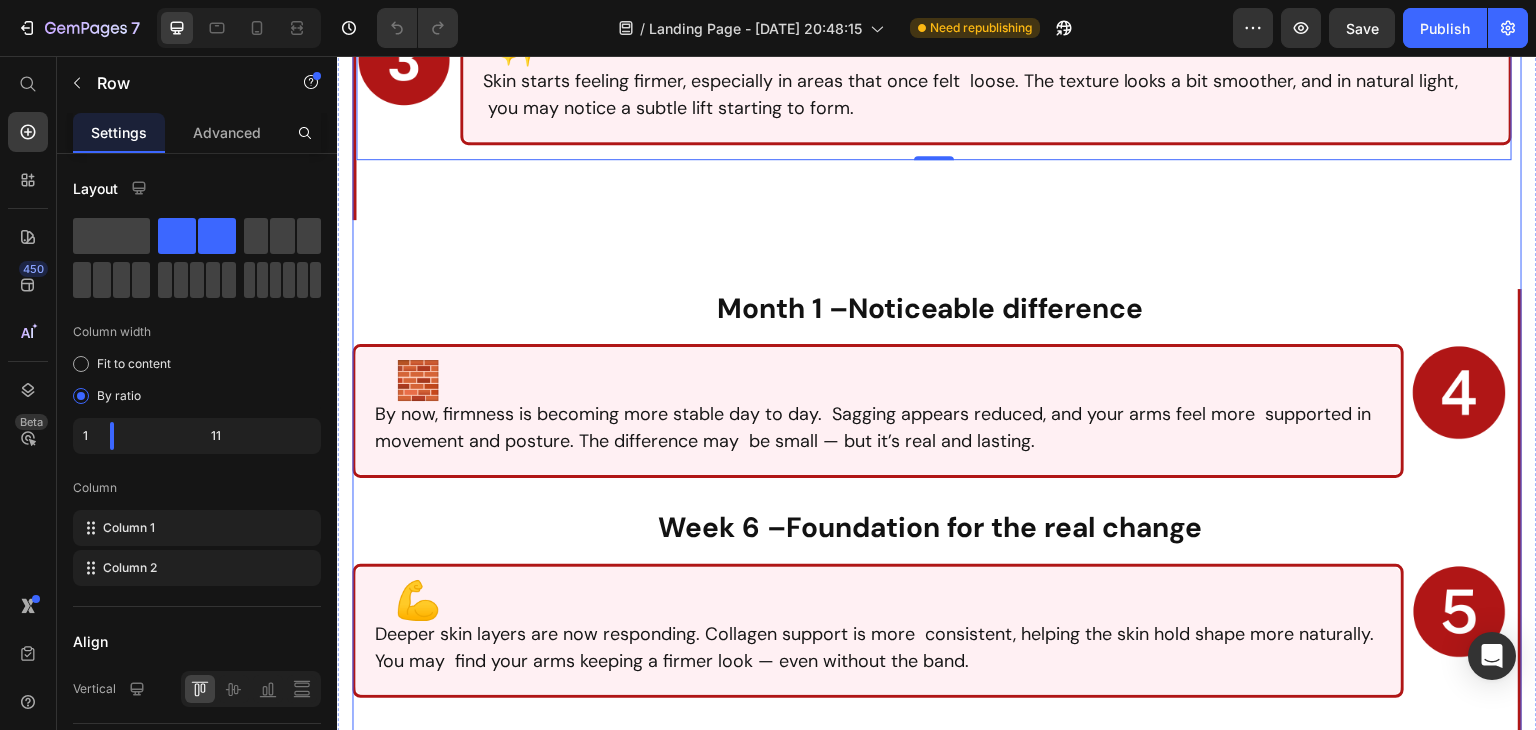 scroll, scrollTop: 15876, scrollLeft: 0, axis: vertical 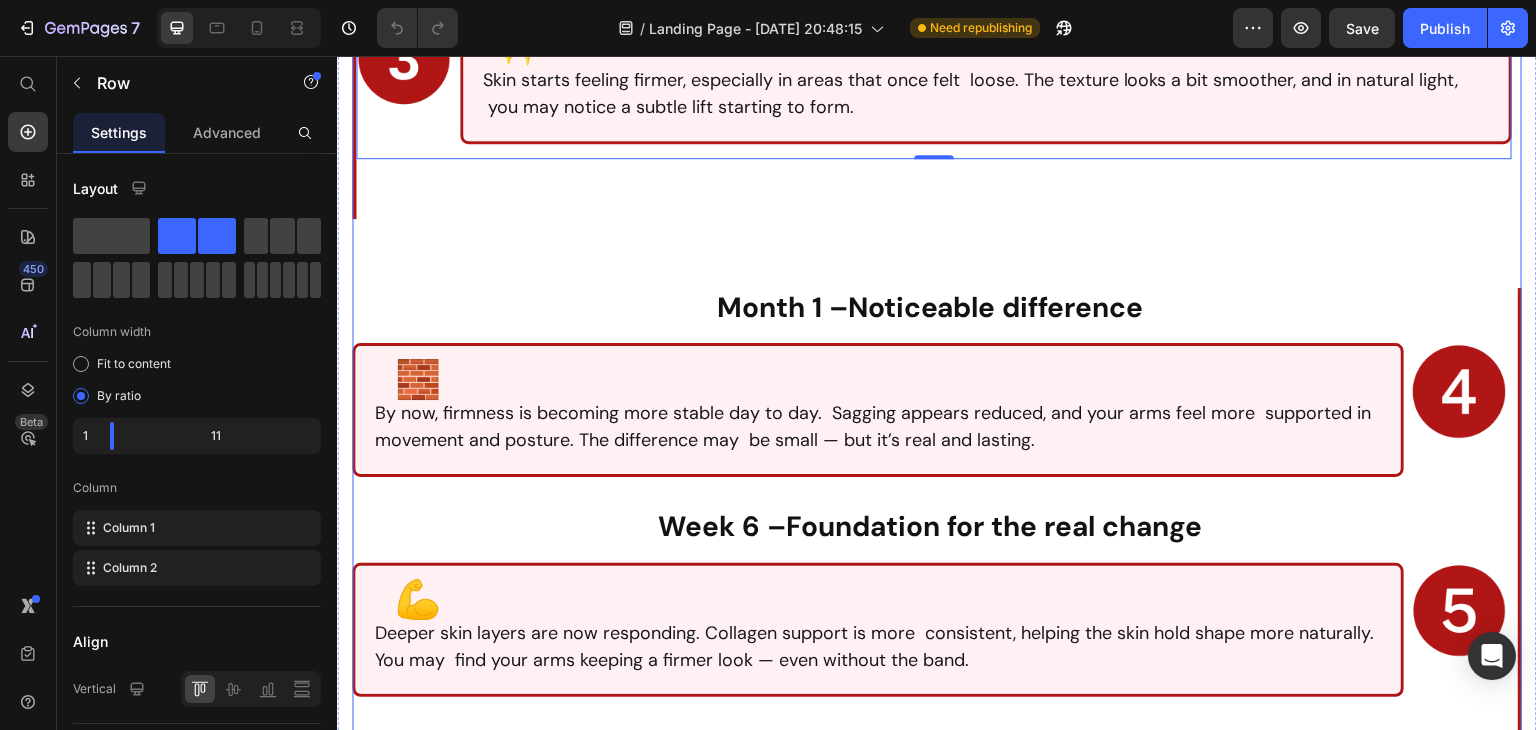 click on "Week 1 – Activation Heading Image  Week 1 – Activation Heading ⚡   You’ll feel a light, supportive pressure as the band begin to gently  stimulate circulation. The skin starts to feel more “held like it’s  waking up, ready to change.  Text Block Row Row  Week 2 – Skin Responds Heading Image  Week 2 – Skin Responds Heading 💫      This is the turning point. Improved circulation and collagen  stimulation start to activate beneath the surface. The tissue  becomes more elastic, and sag-prone areas begin to feel  supported.  Text Block Row Row  Week 3 – The first visible changes  Heading Image Month 2 – The results they'll notice Heading     ✨     Skin starts feeling firmer, especially in areas that once felt  loose. The texture looks a bit smoother, and in natural light,  you may notice a subtle lift starting to form.   Text Block Row   0 Row Row Row Row  Month 1 –Noticeable difference Heading      🧱      Text Block Image Row Heading      💪" at bounding box center [937, 340] 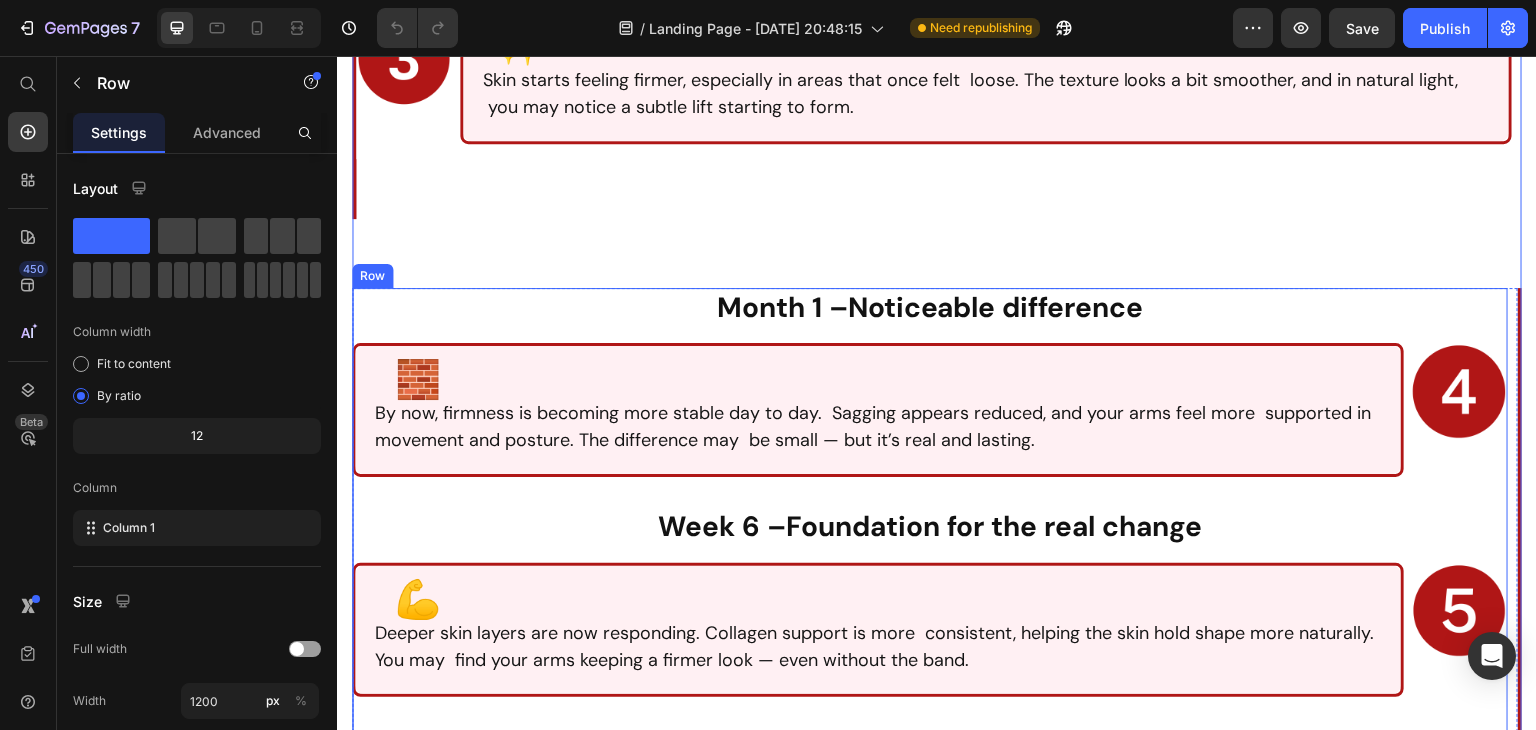 click on "Month 1 –Noticeable difference Heading      🧱      By now, firmness is becoming more stable day to day.  Sagging appears reduced, and your arms feel more  supported in movement and posture. The difference may  be small — but it’s real and lasting.   Text Block Image Row  Week 6 –Foundation for the real change Heading      💪    Deeper skin layers are now responding. Collagen support is more  consistent, helping the skin hold shape more naturally. You may  find your arms keeping a firmer look — even without the band.  Text Block Image Row Month 2 – The results they'll notice Heading      😎     You’ll start waving without hesitation, wearing short sleeves with  ease. Underneath, your skin’s structure has strengthened.  Firmness holds. Sagging fades. There are no stitches — just confidence. And it shows.  Text Block Image Row" at bounding box center (930, 620) 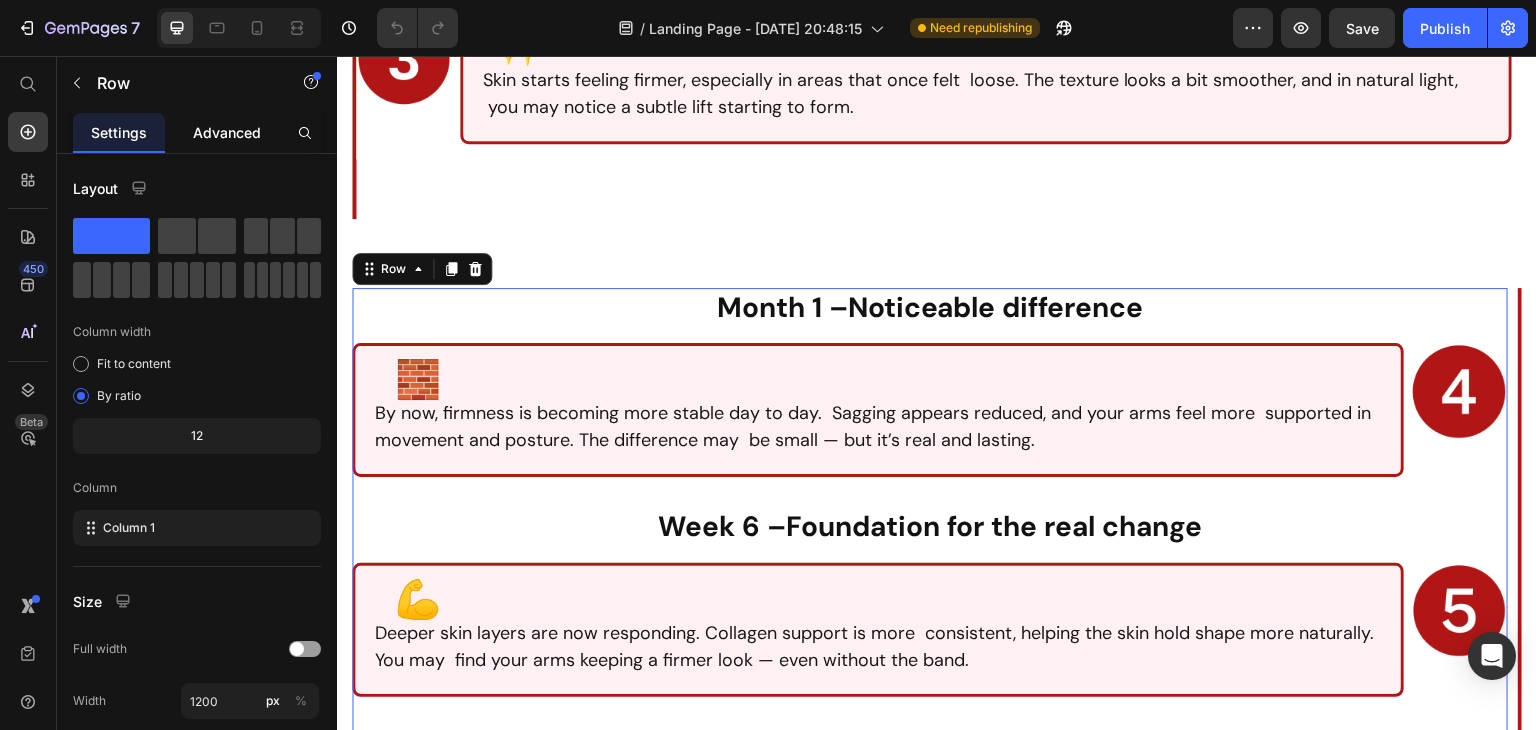 click on "Advanced" at bounding box center [227, 132] 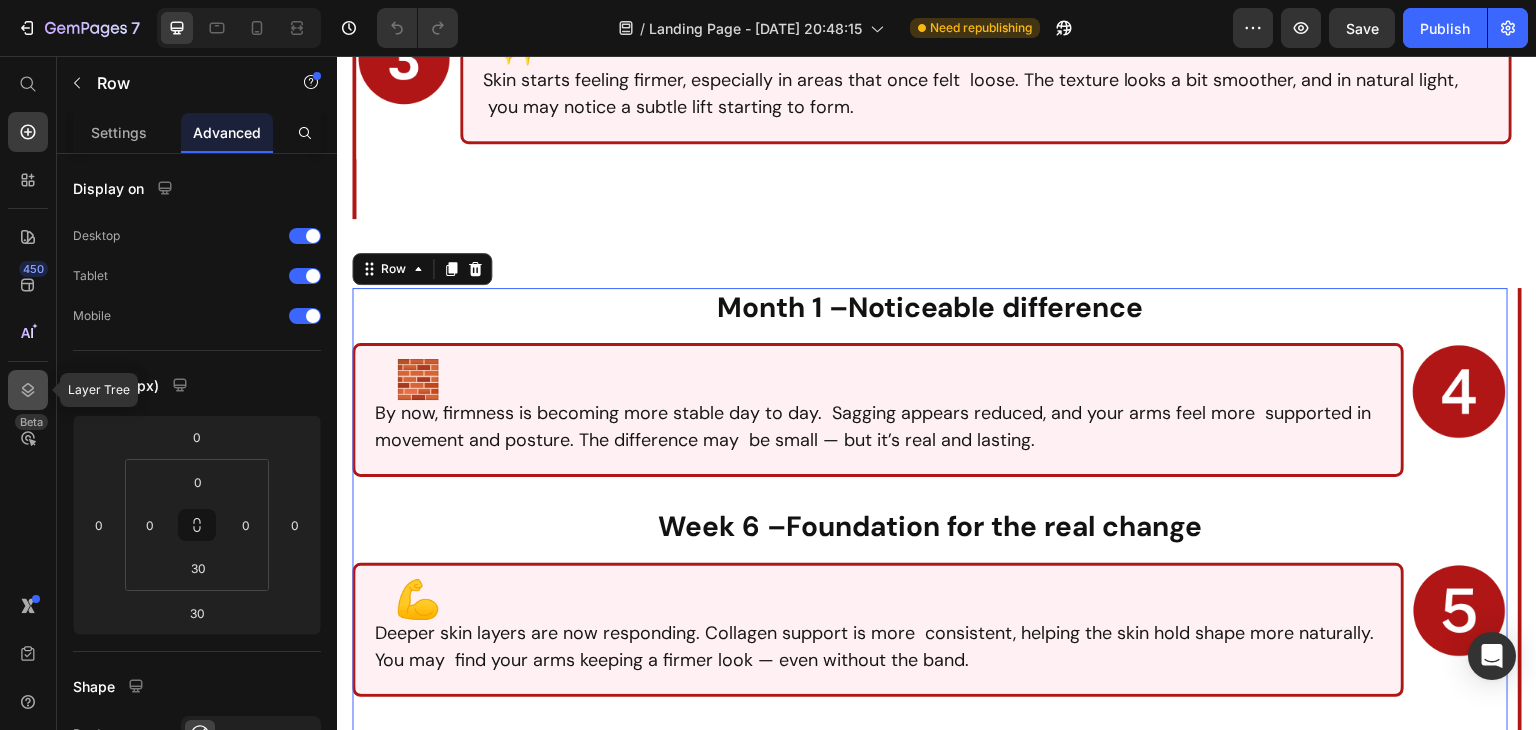 click 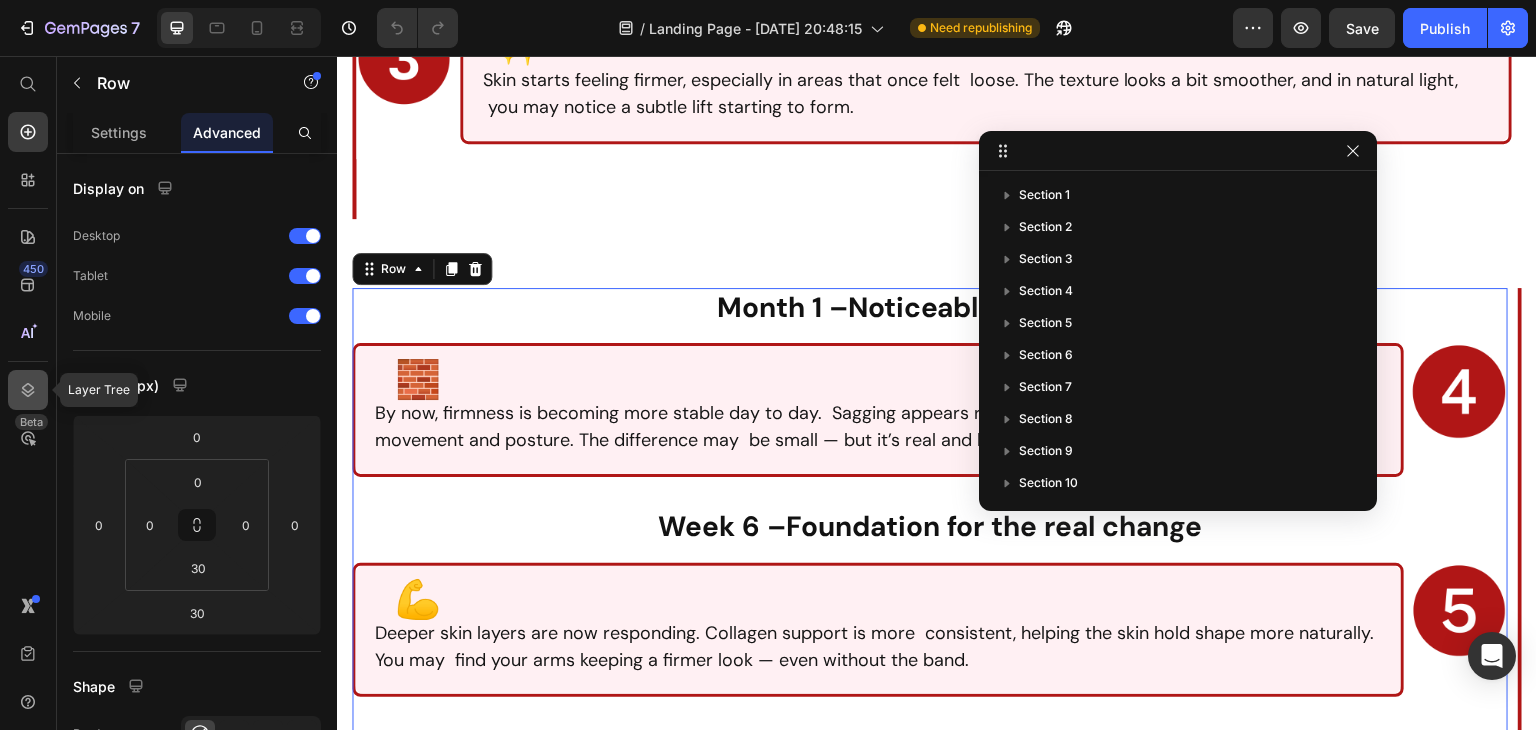 scroll, scrollTop: 705, scrollLeft: 0, axis: vertical 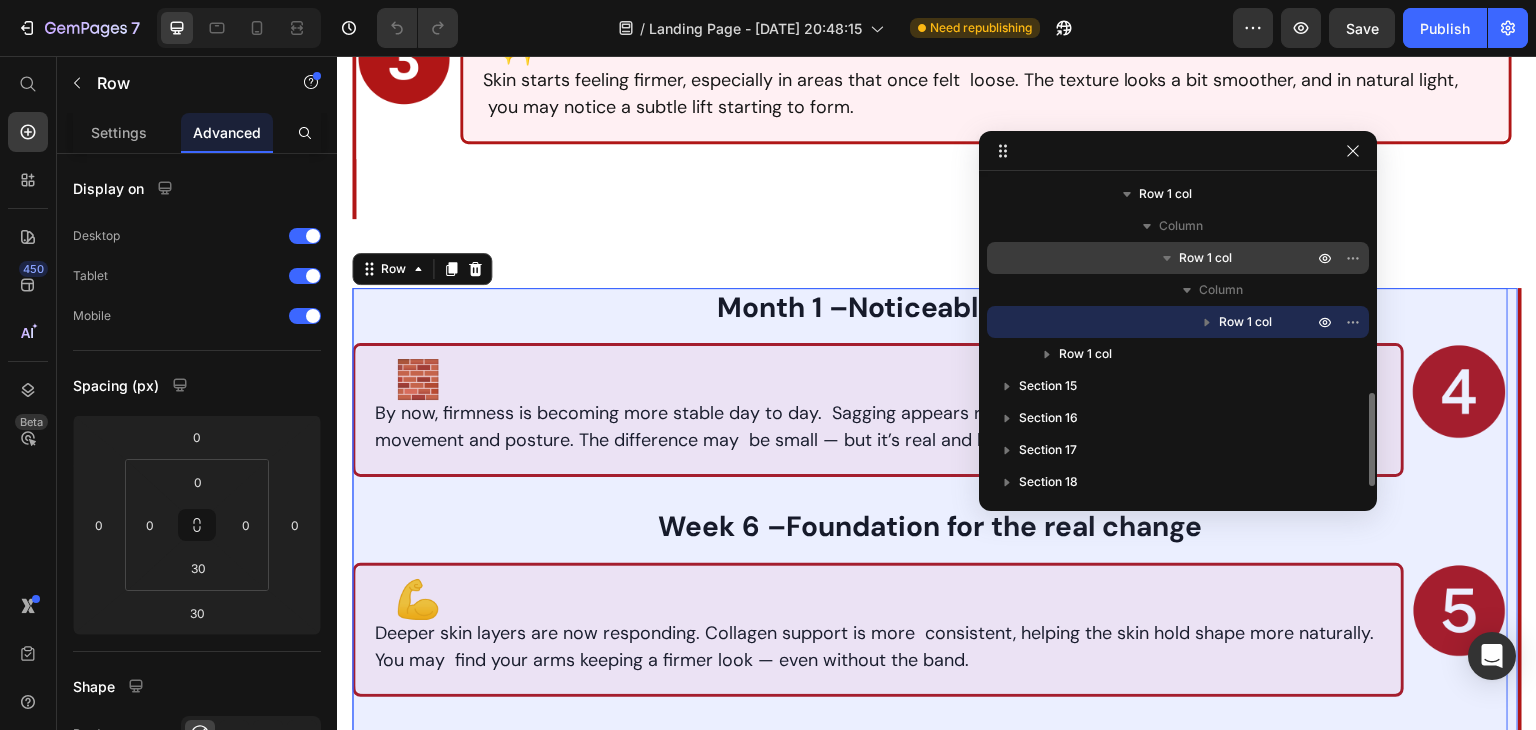 click on "Row 1 col" at bounding box center (1248, 258) 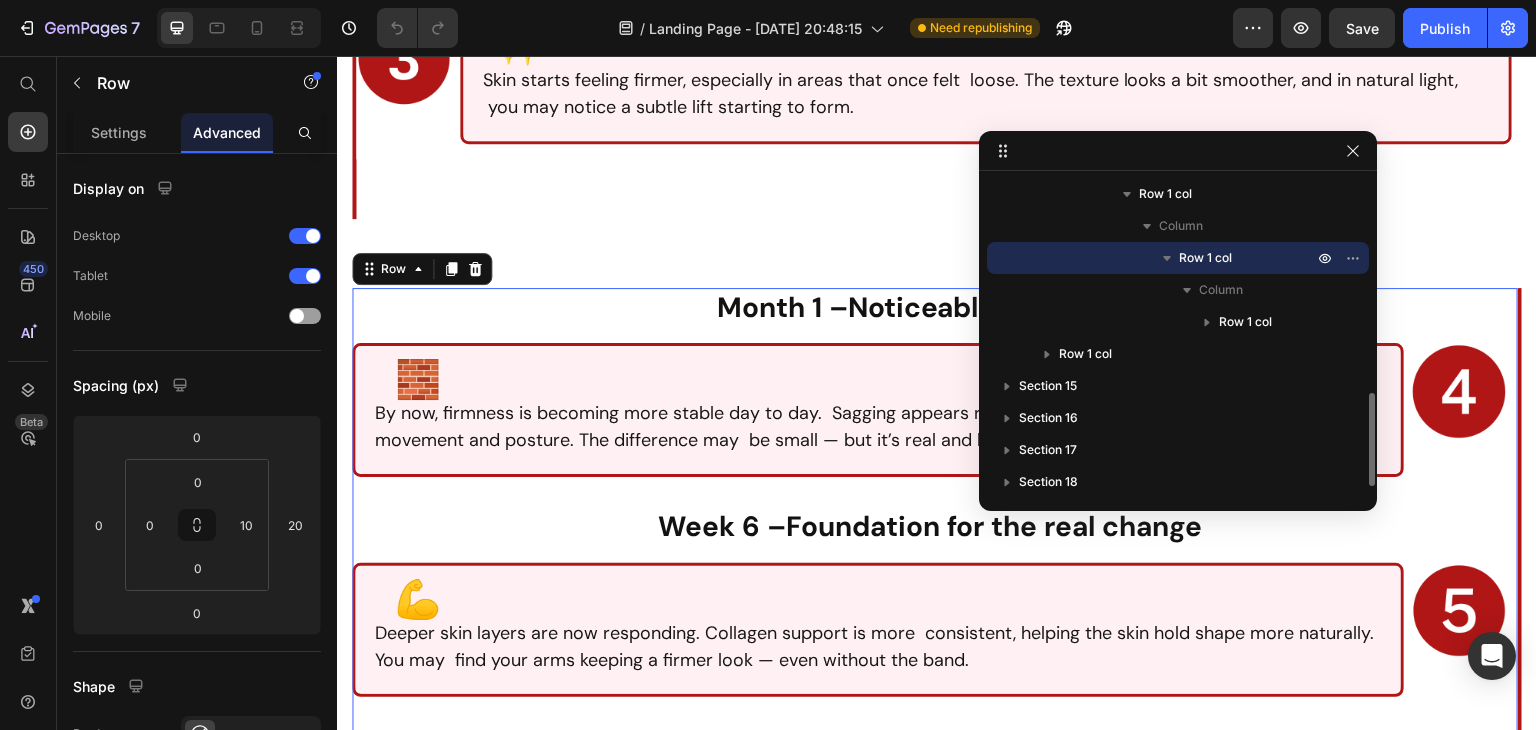 scroll, scrollTop: 16032, scrollLeft: 0, axis: vertical 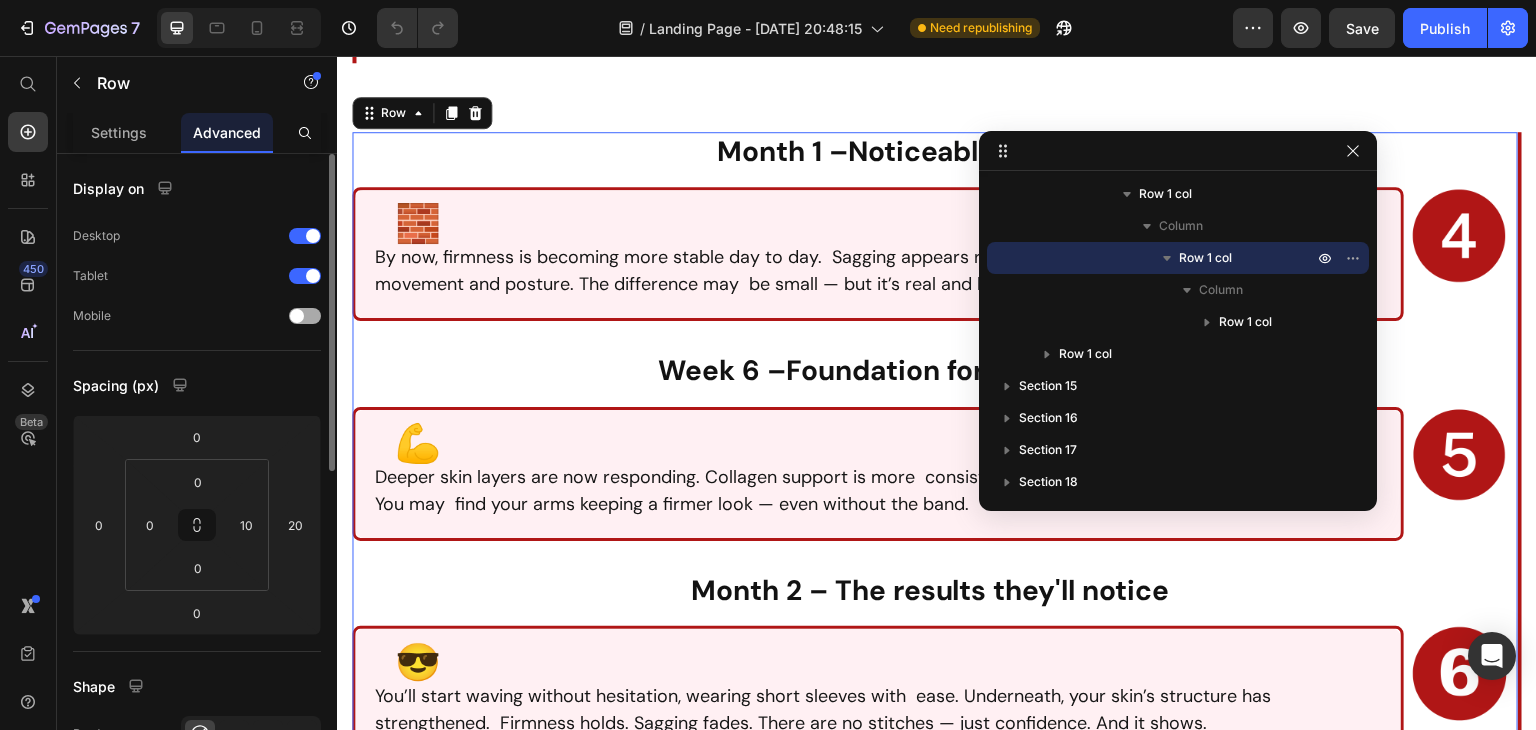 click at bounding box center [305, 316] 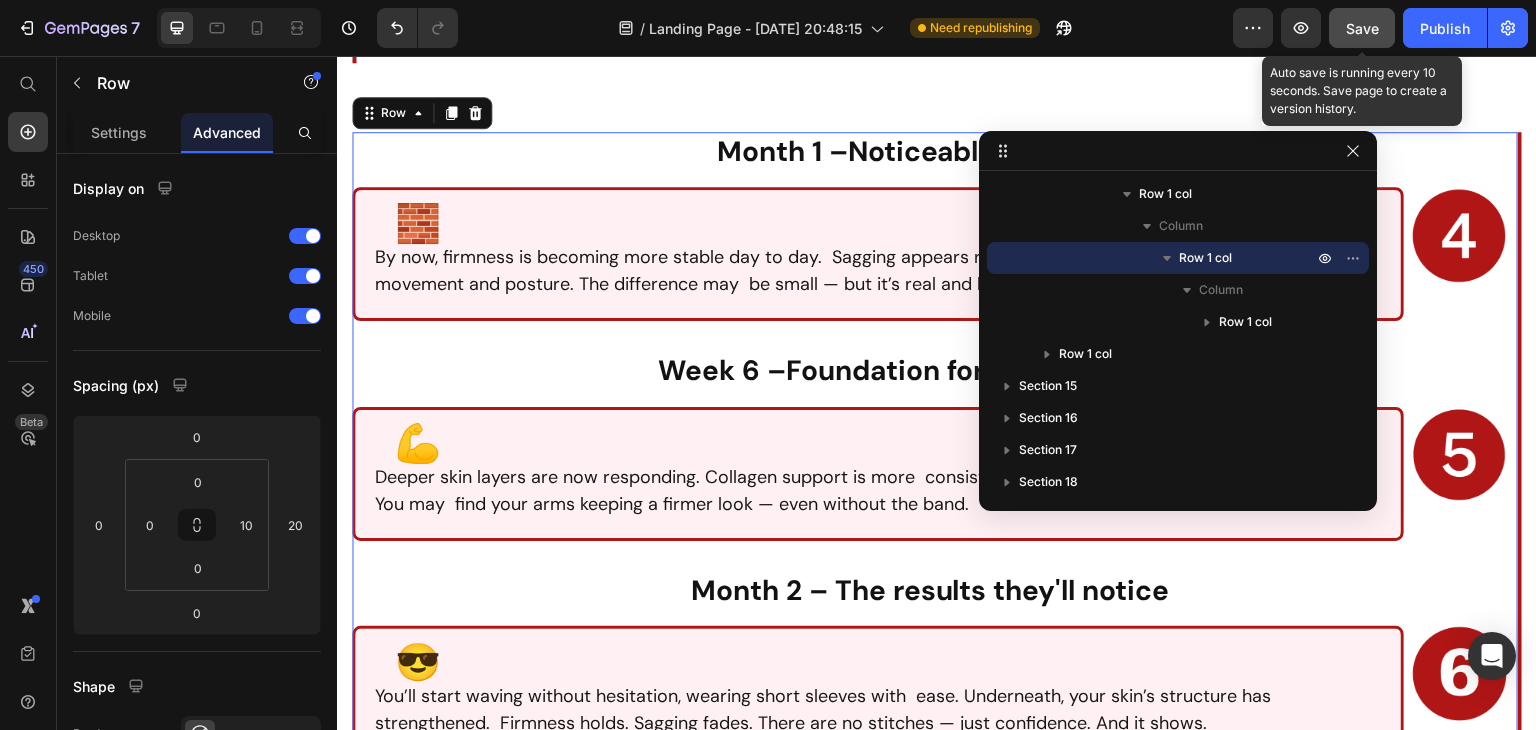 click on "Save" at bounding box center (1362, 28) 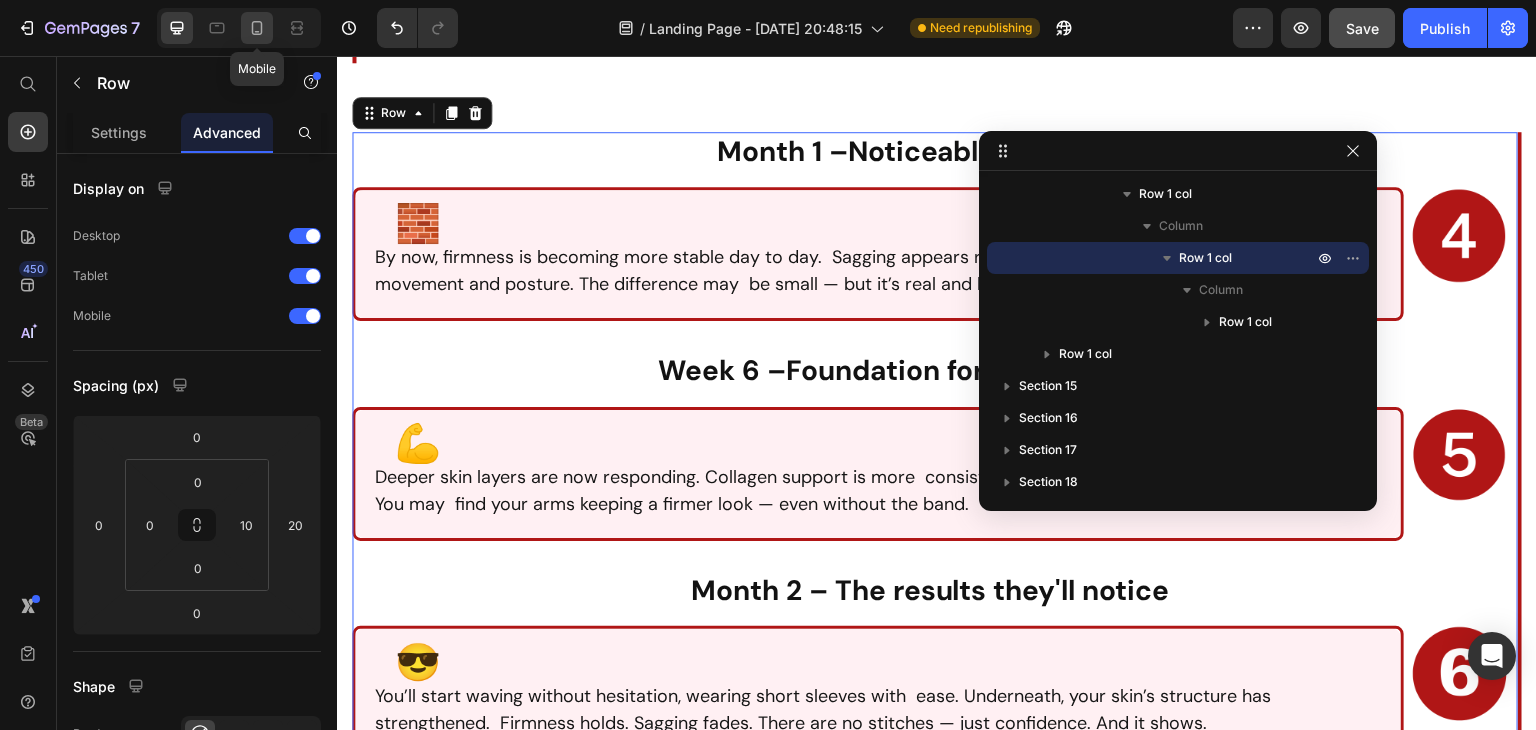 click 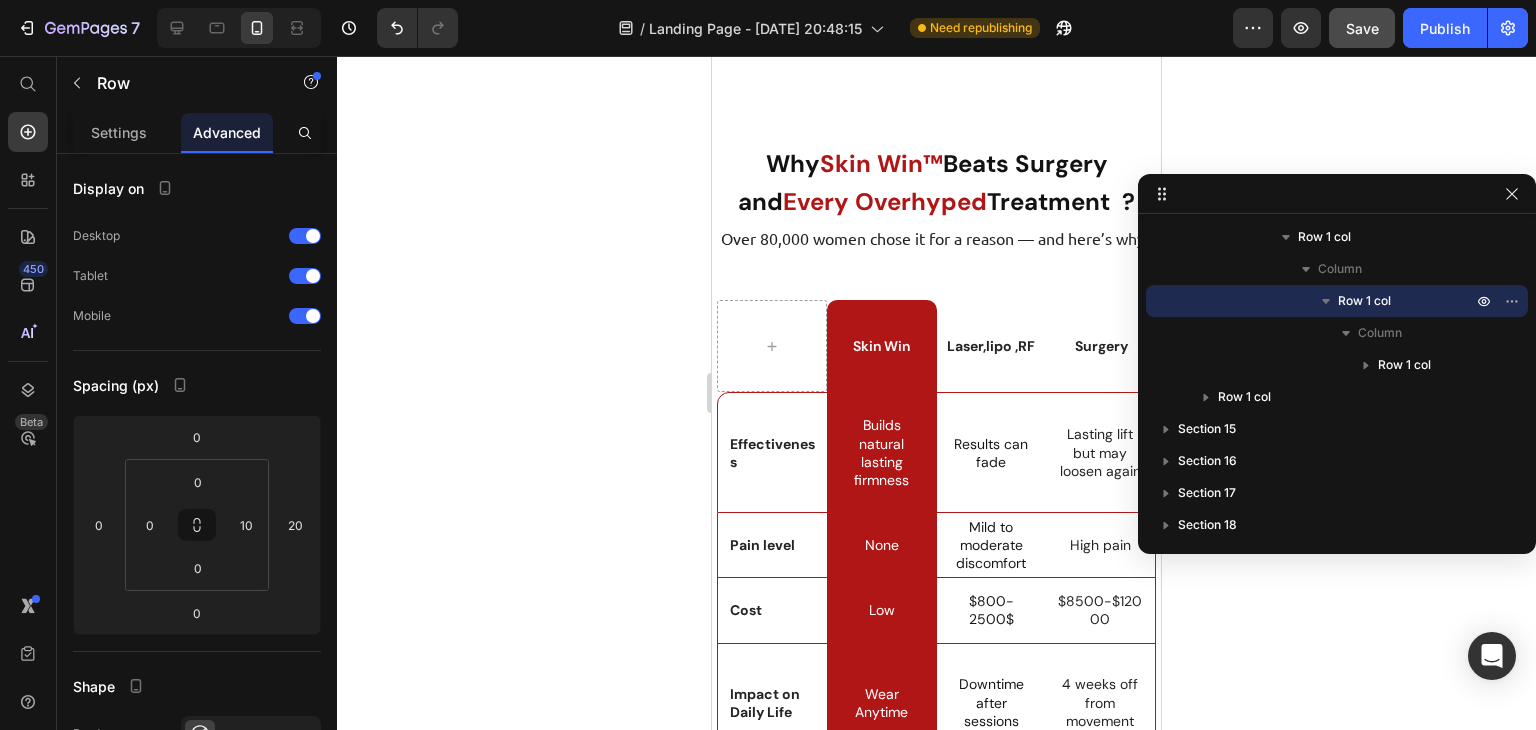 drag, startPoint x: 1002, startPoint y: 156, endPoint x: 1210, endPoint y: 199, distance: 212.39821 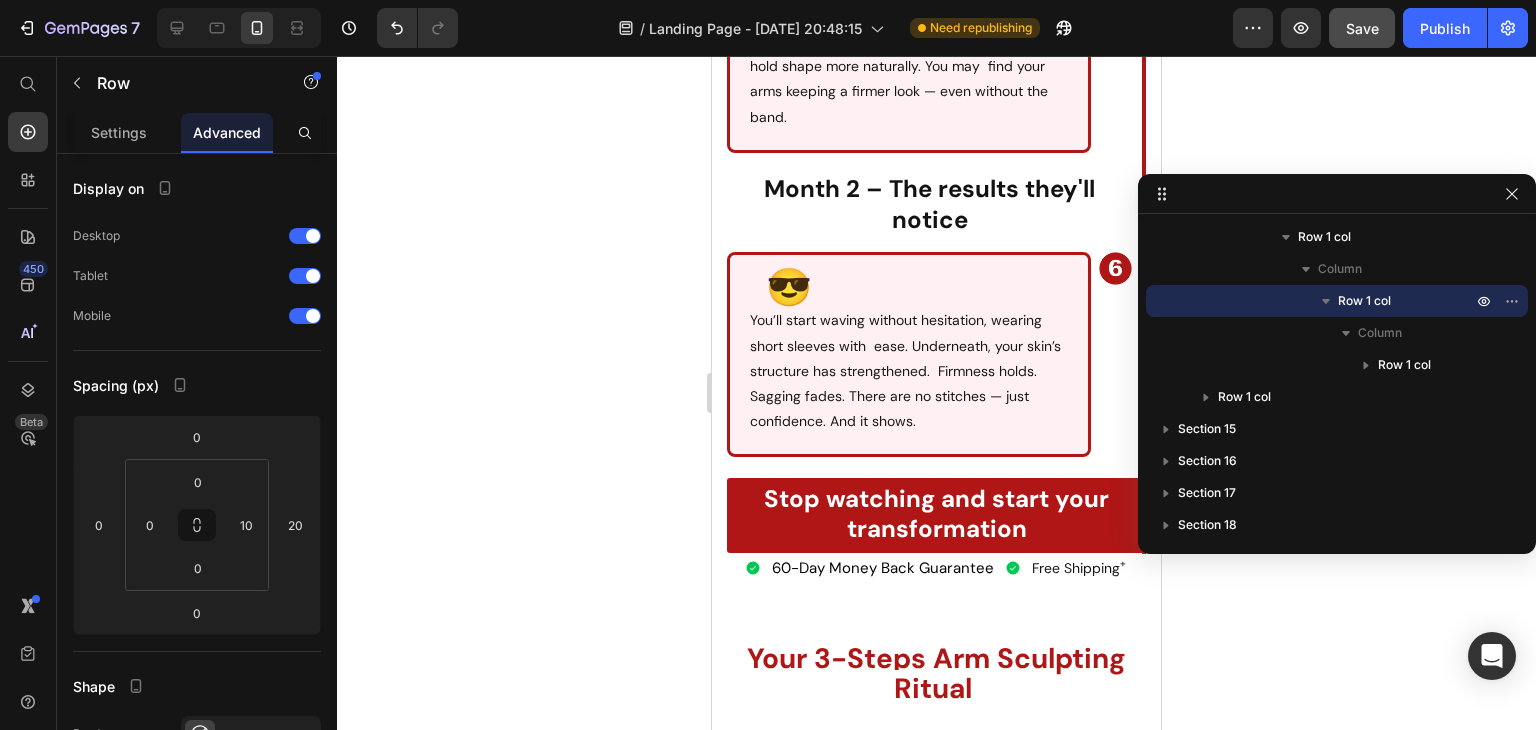 scroll, scrollTop: 15006, scrollLeft: 0, axis: vertical 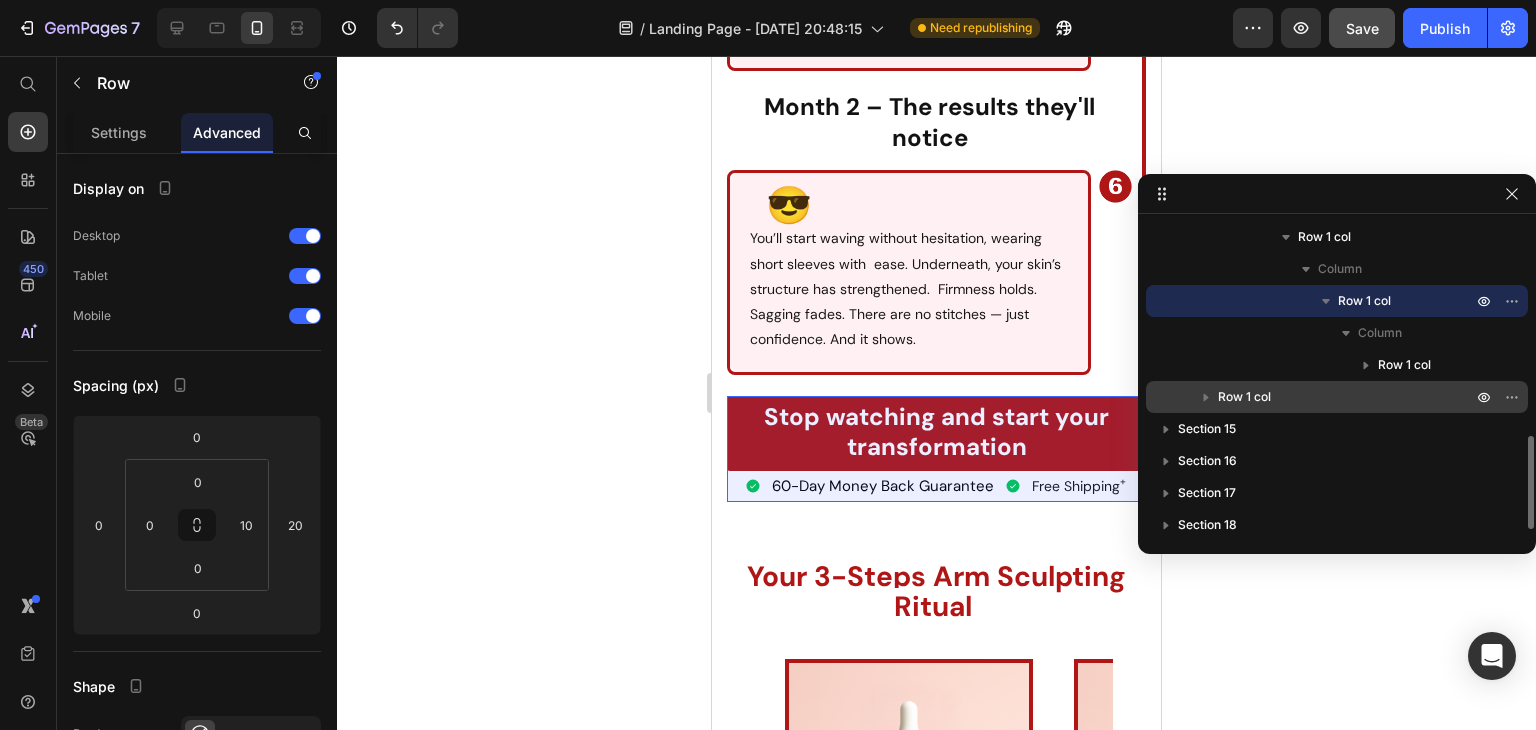click on "Row 1 col" at bounding box center [1244, 397] 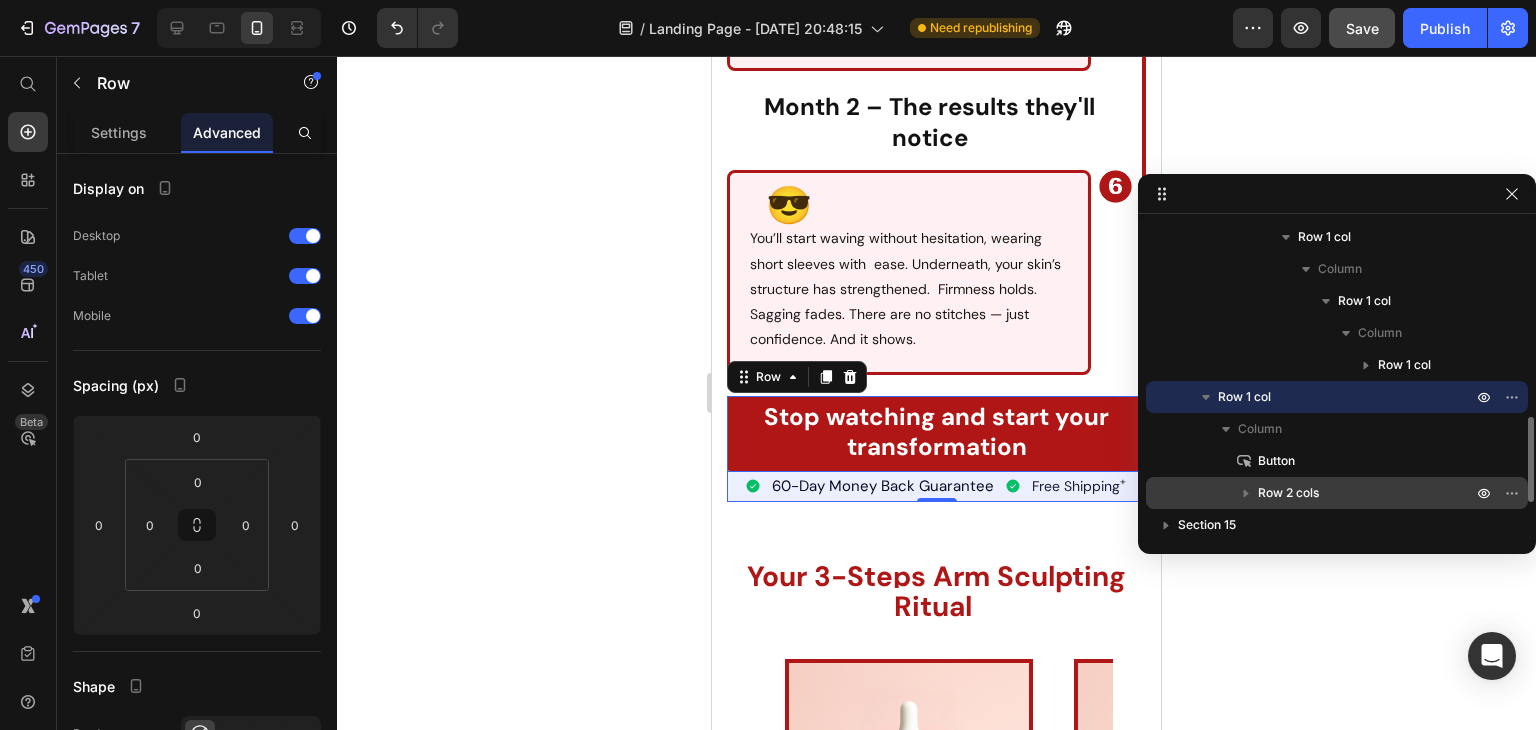click on "Row 2 cols" at bounding box center (1288, 493) 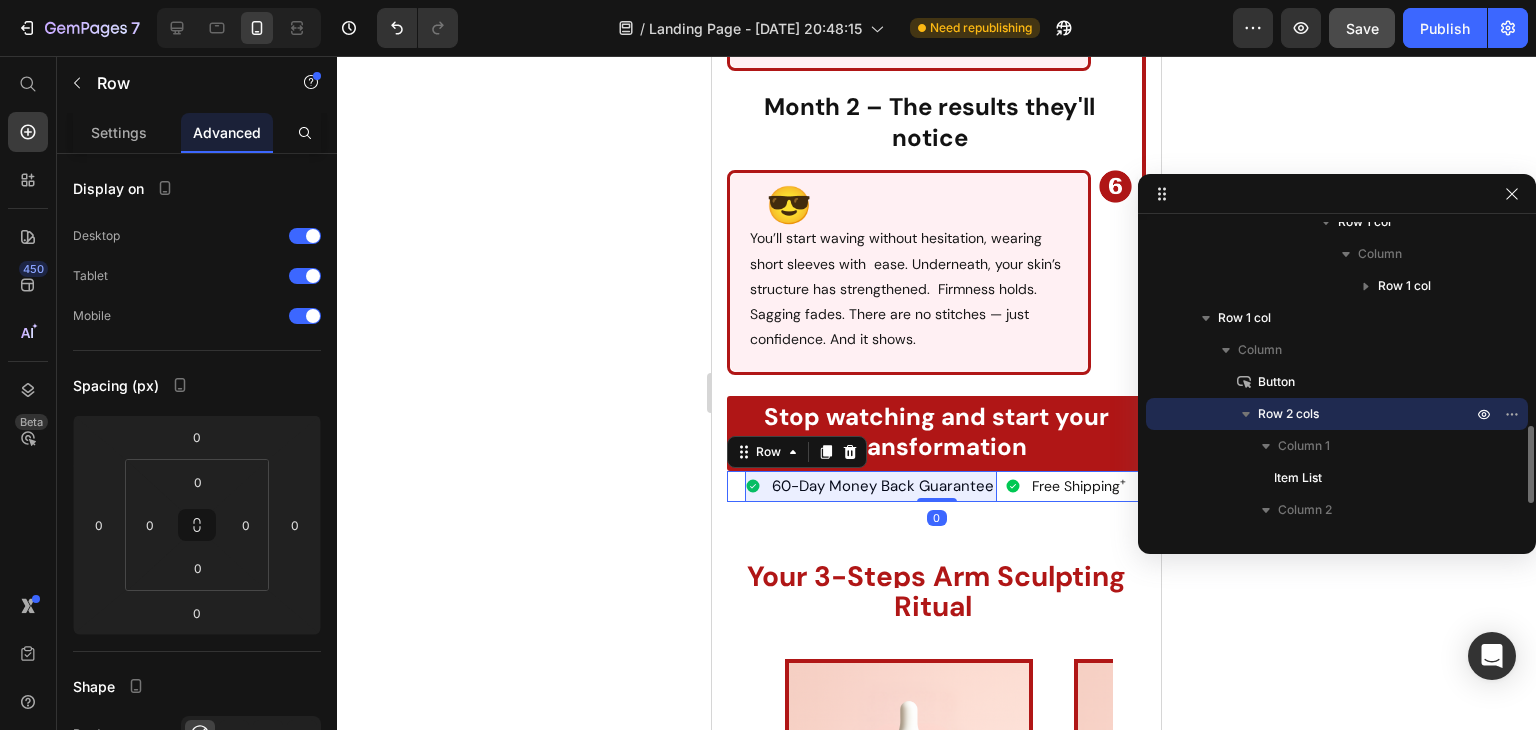 scroll, scrollTop: 792, scrollLeft: 0, axis: vertical 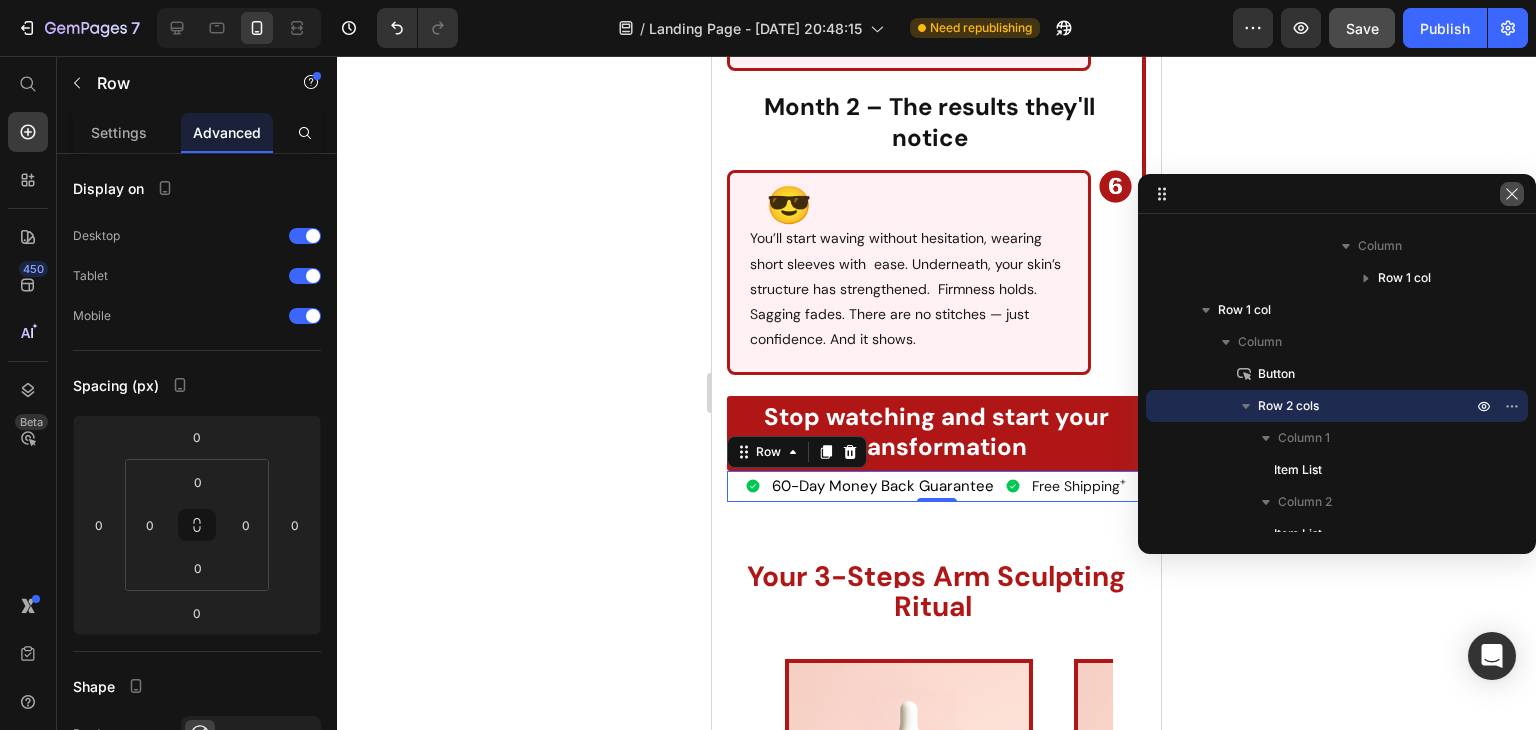 click at bounding box center (1512, 194) 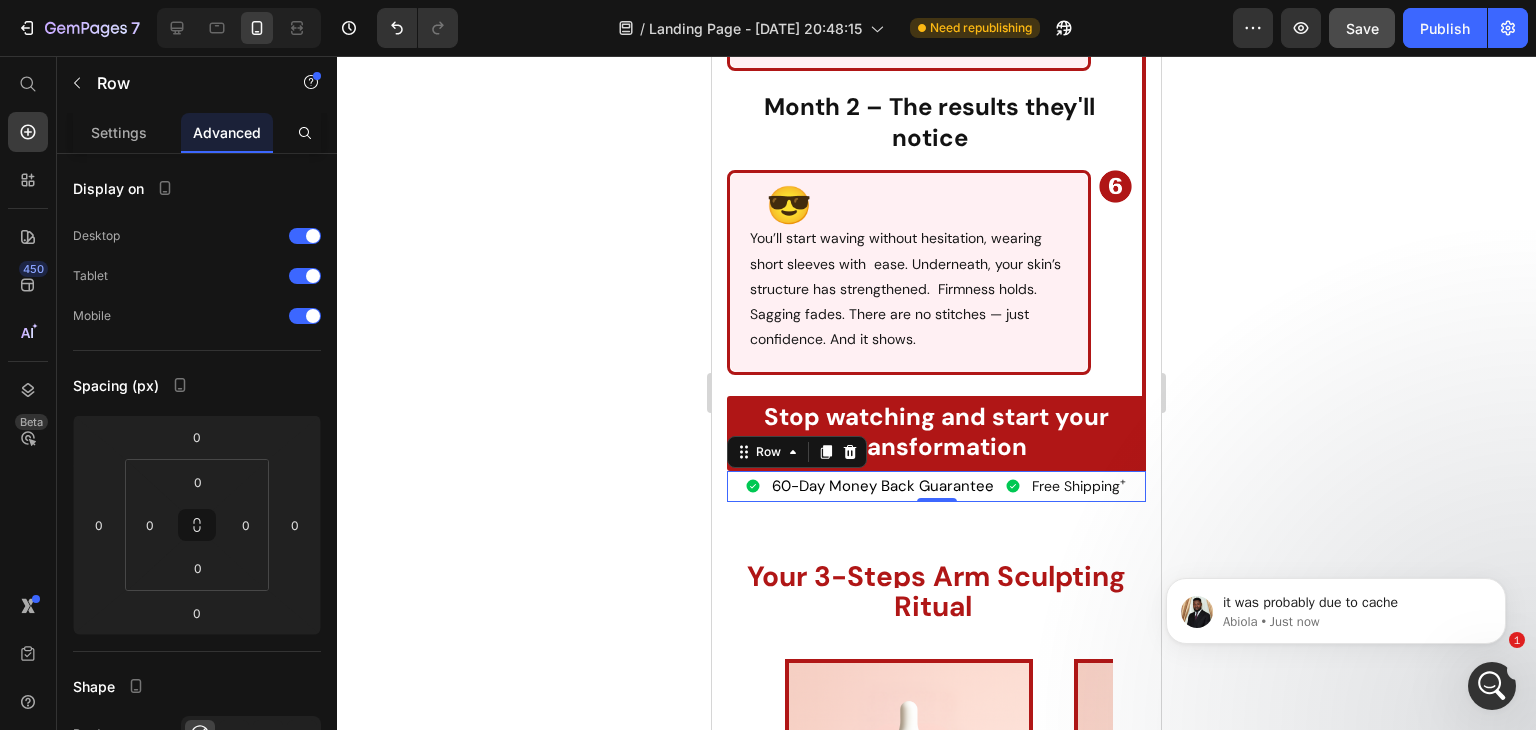 scroll, scrollTop: 0, scrollLeft: 0, axis: both 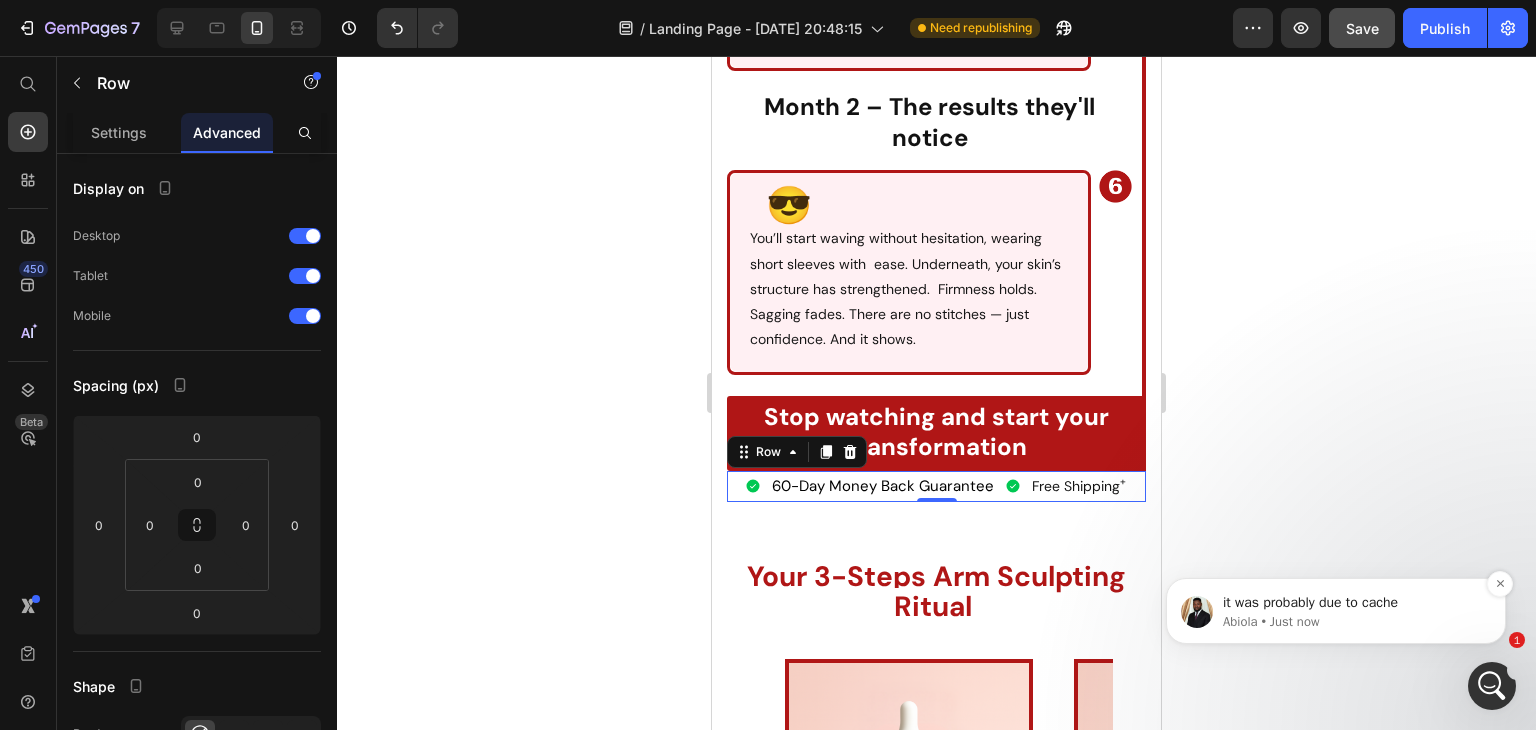 click on "it was probably due to cache Abiola • Just now" at bounding box center [1336, 611] 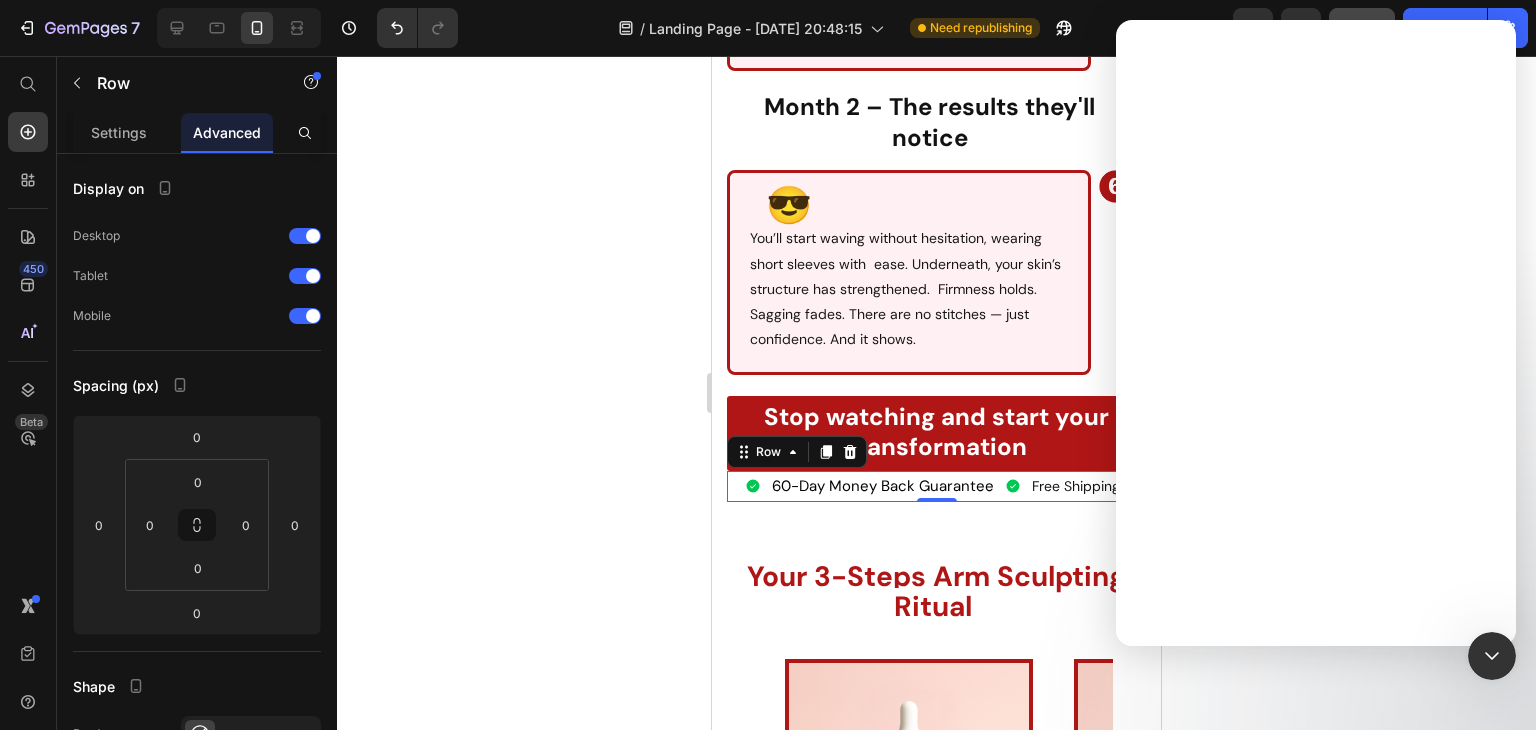 scroll, scrollTop: 0, scrollLeft: 0, axis: both 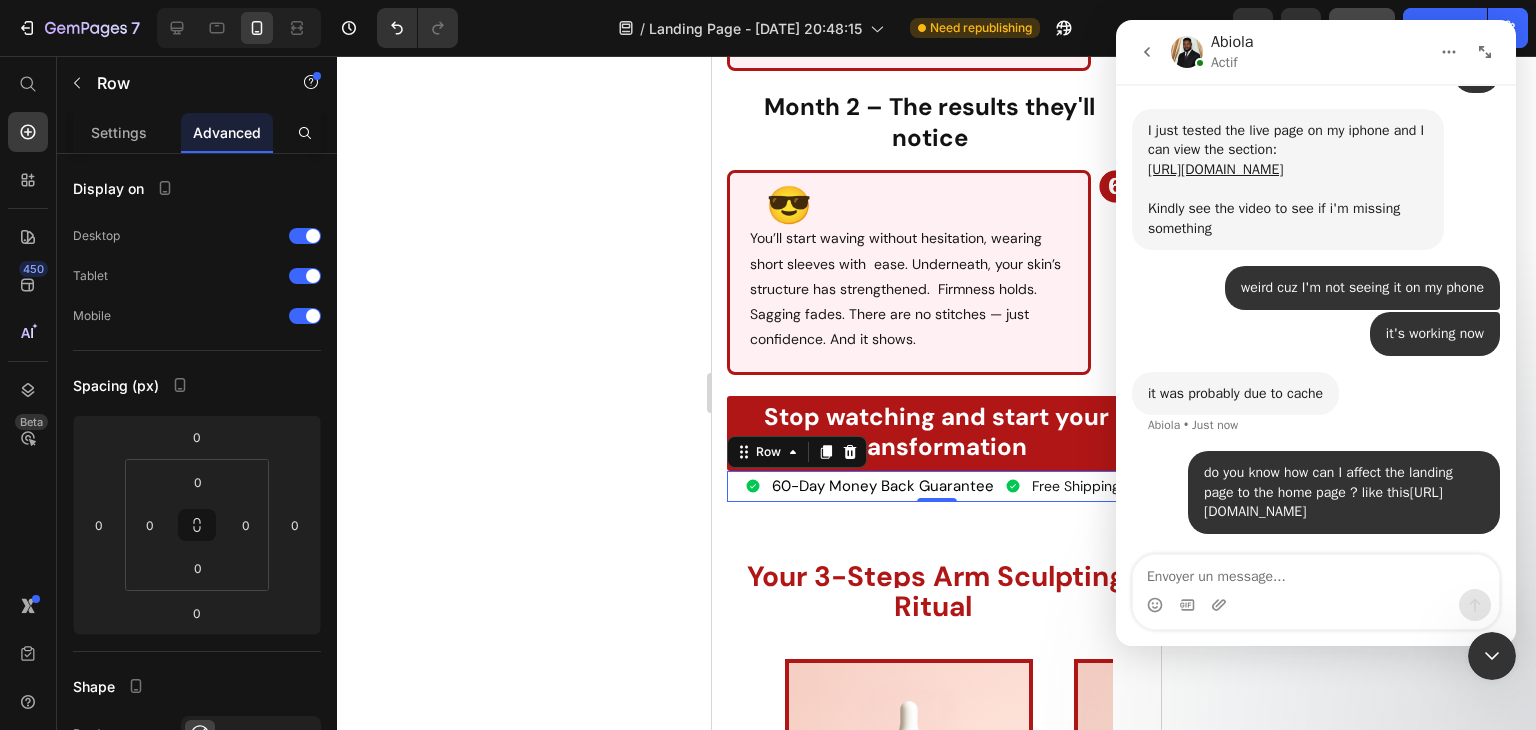 click on "[URL][DOMAIN_NAME]" at bounding box center (1323, 502) 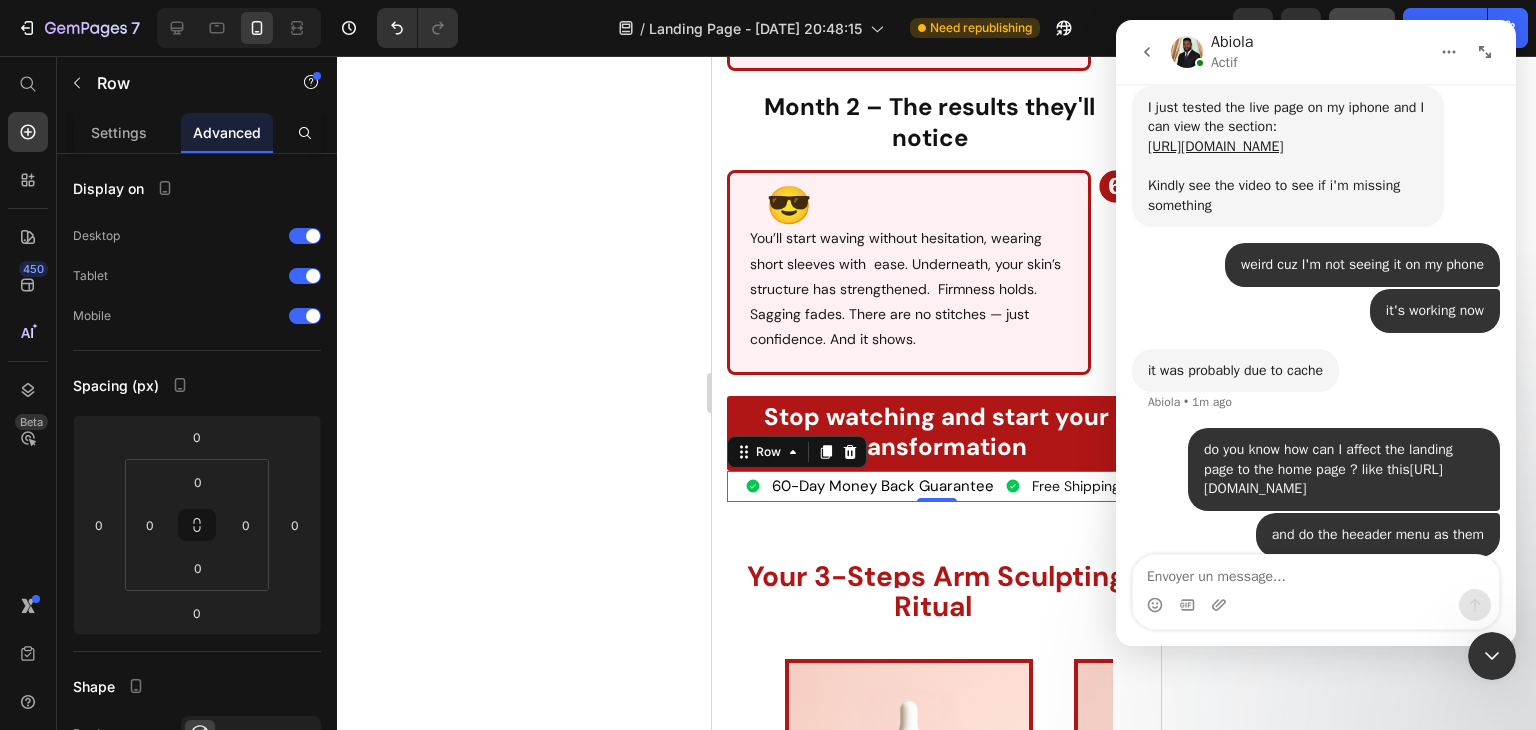 scroll, scrollTop: 1783, scrollLeft: 0, axis: vertical 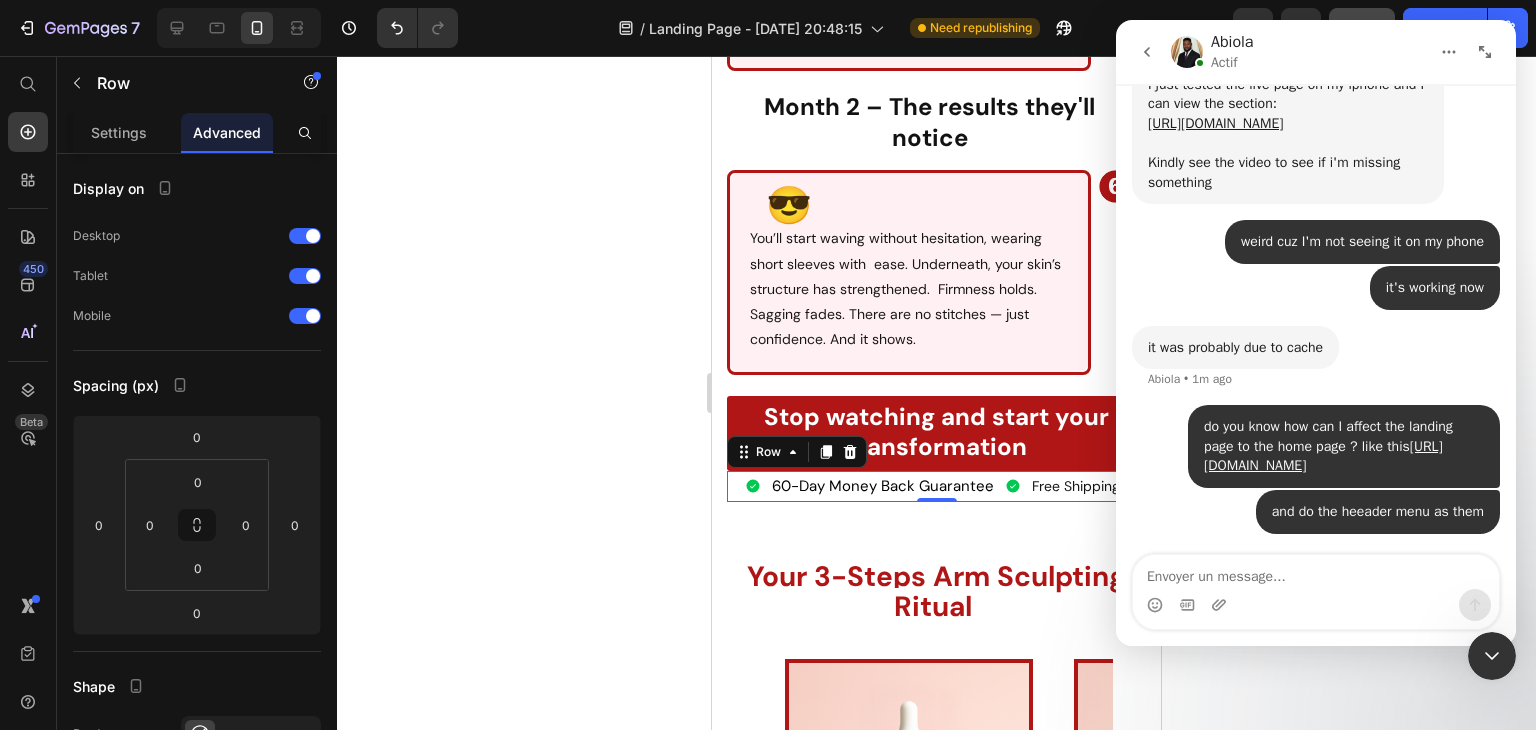 click 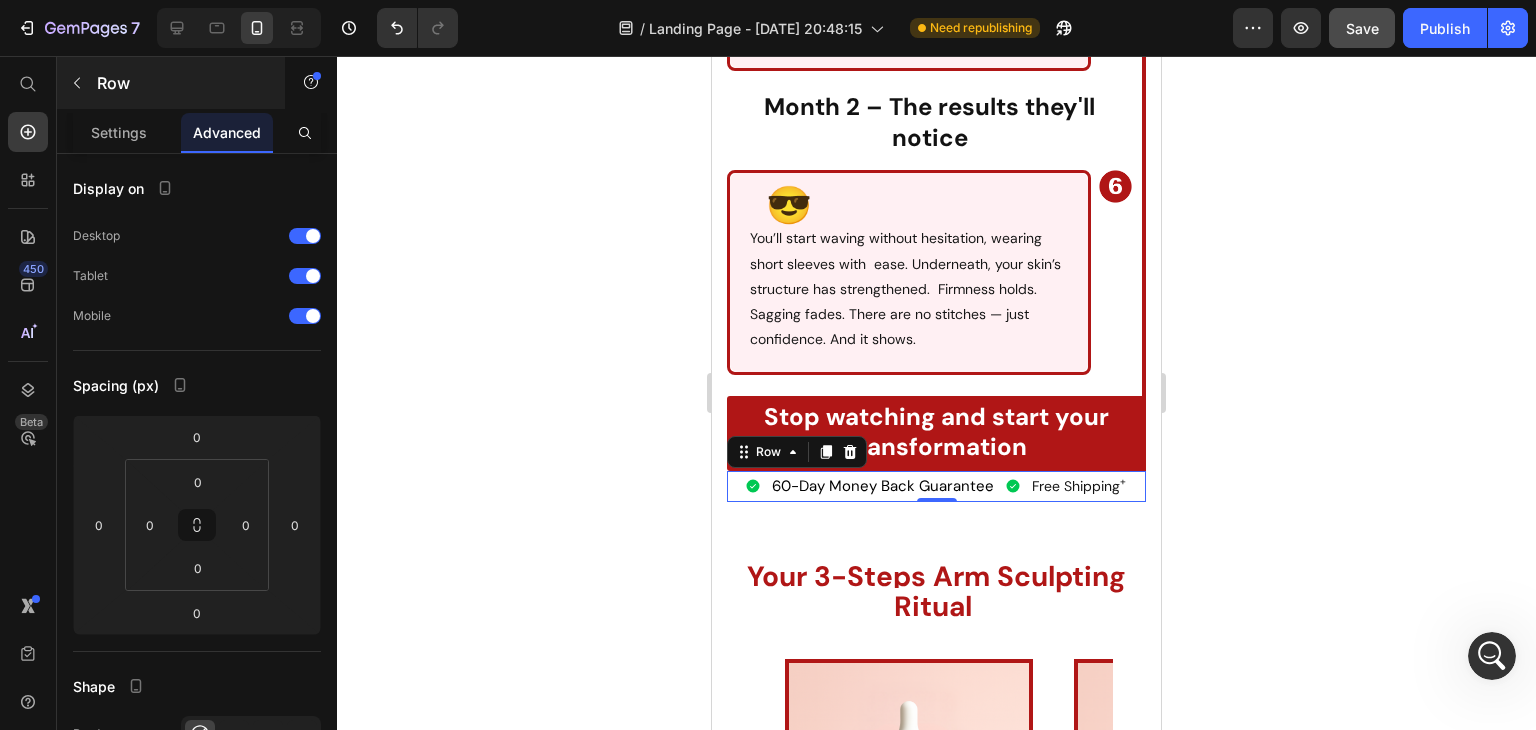 scroll, scrollTop: 0, scrollLeft: 0, axis: both 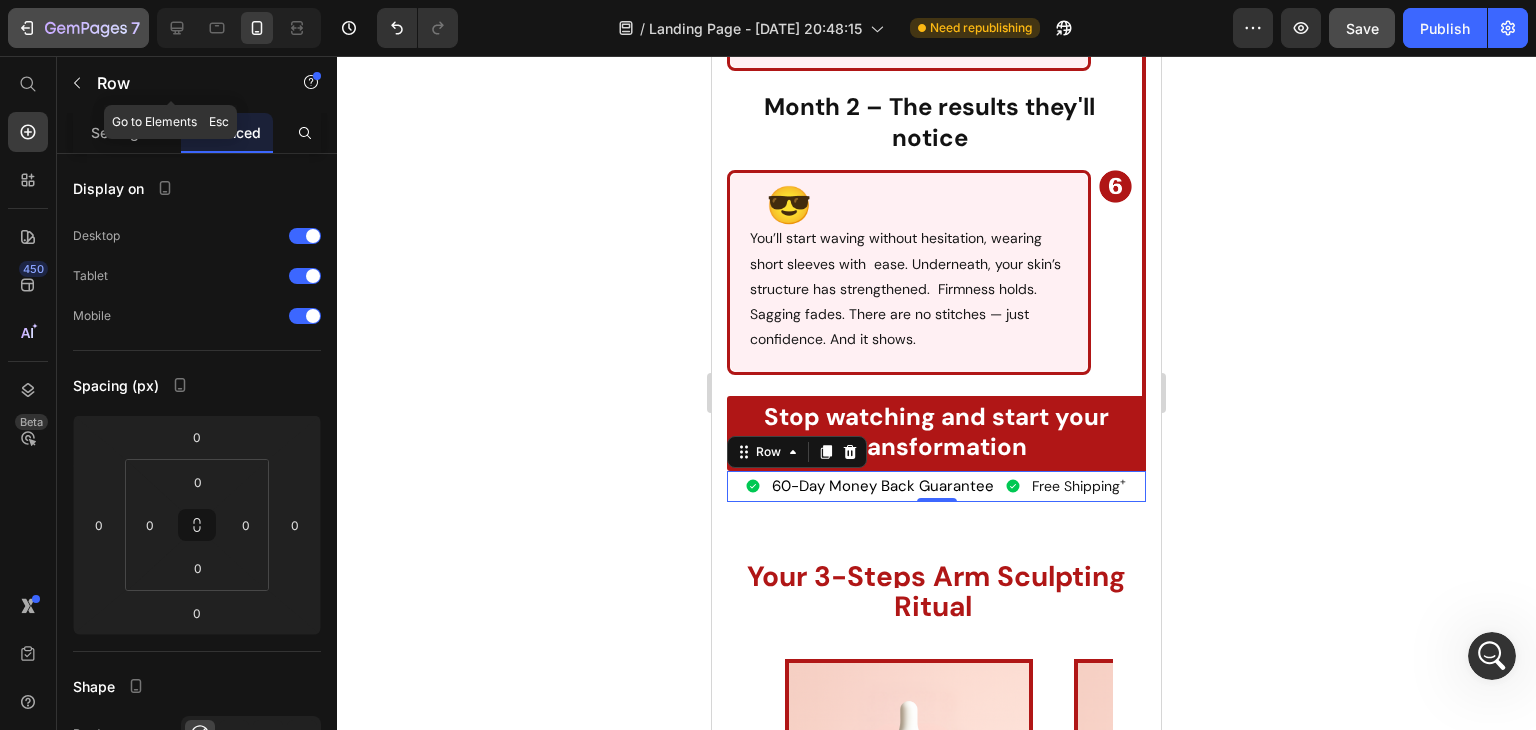 click 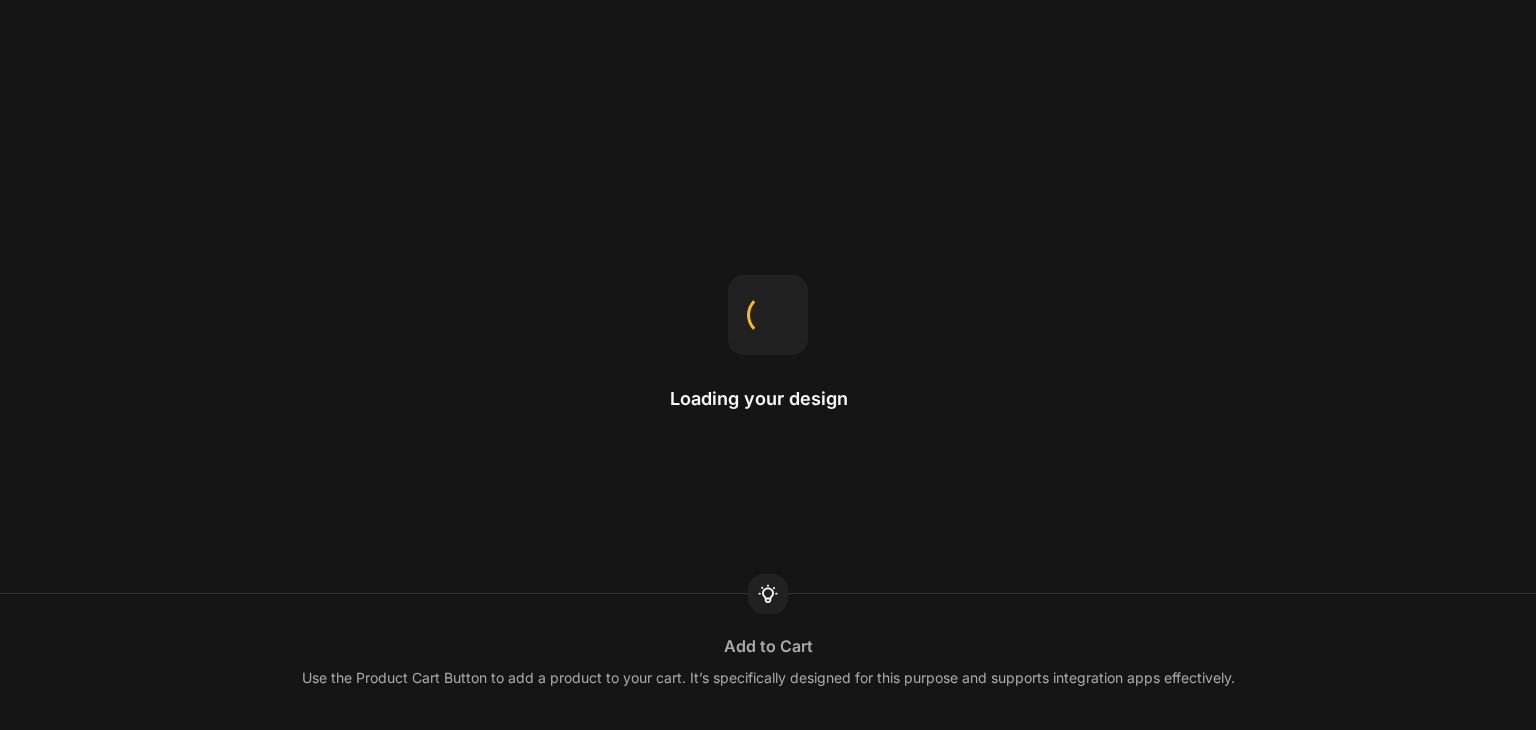 scroll, scrollTop: 0, scrollLeft: 0, axis: both 